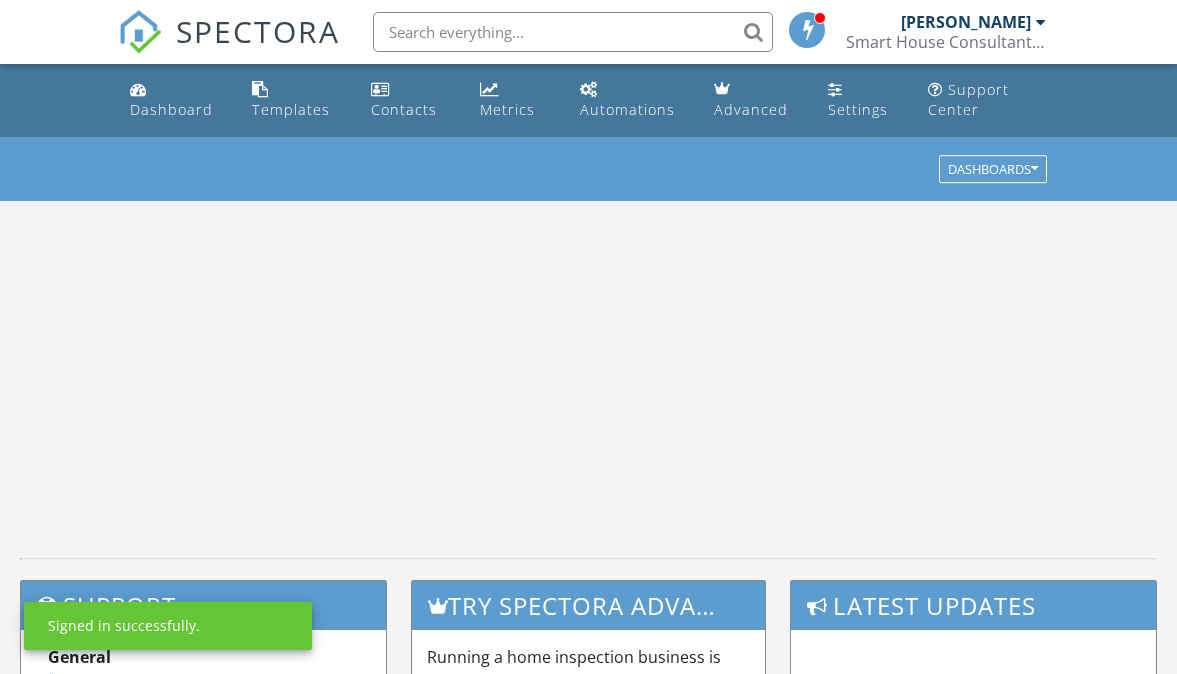 scroll, scrollTop: 0, scrollLeft: 0, axis: both 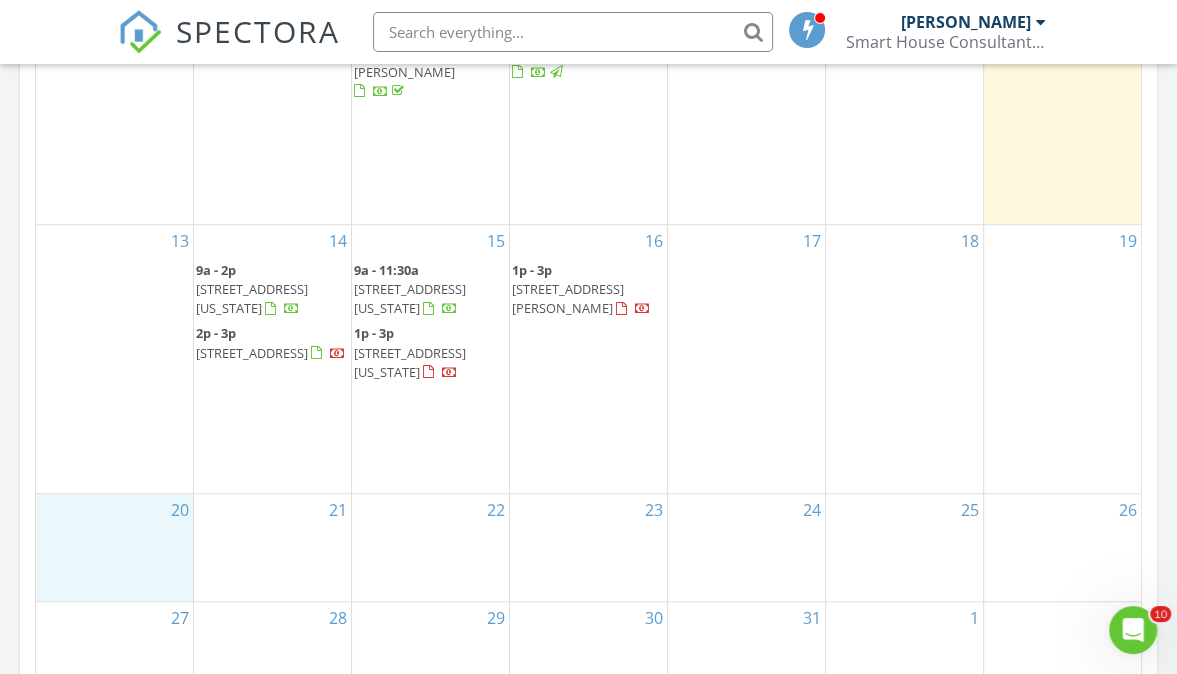 click on "20" at bounding box center [114, 548] 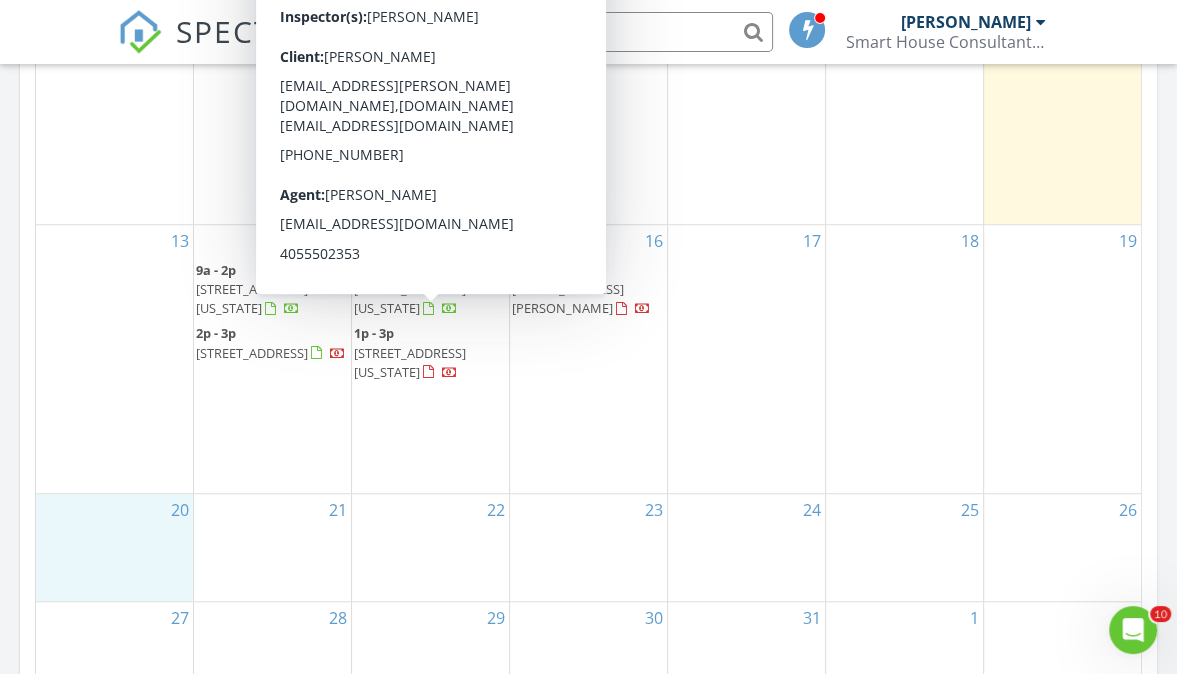click on "10612 Tall Pr Ter , Oklahoma City 73114" at bounding box center [410, 362] 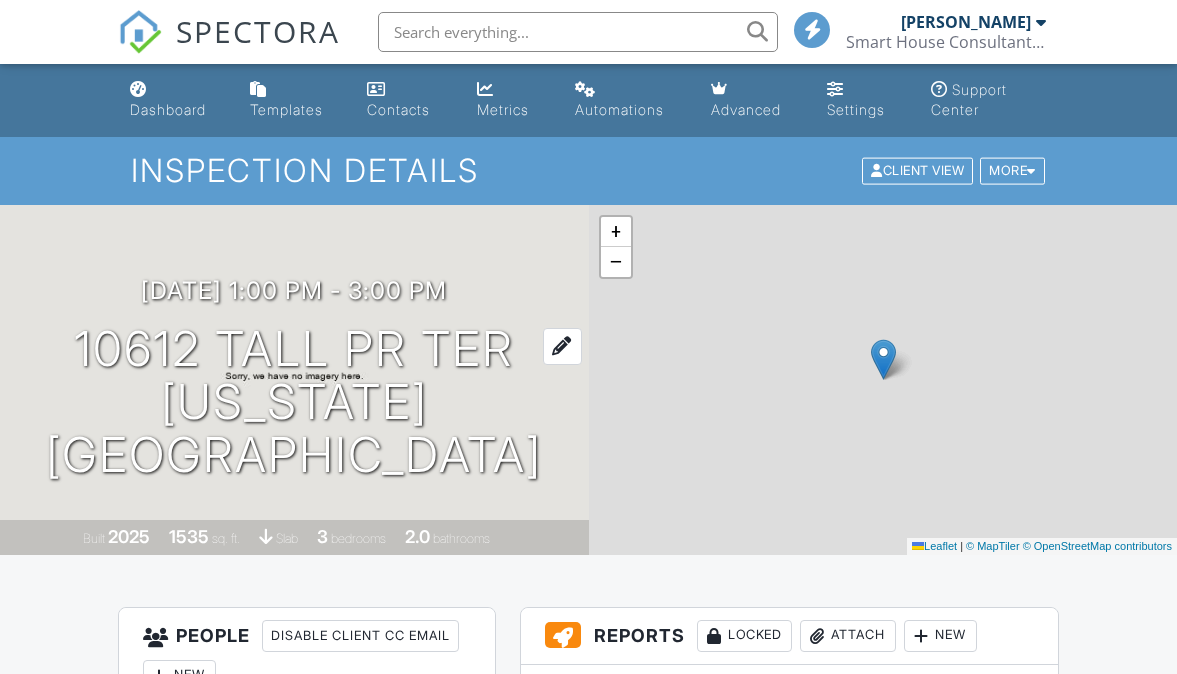 scroll, scrollTop: 0, scrollLeft: 0, axis: both 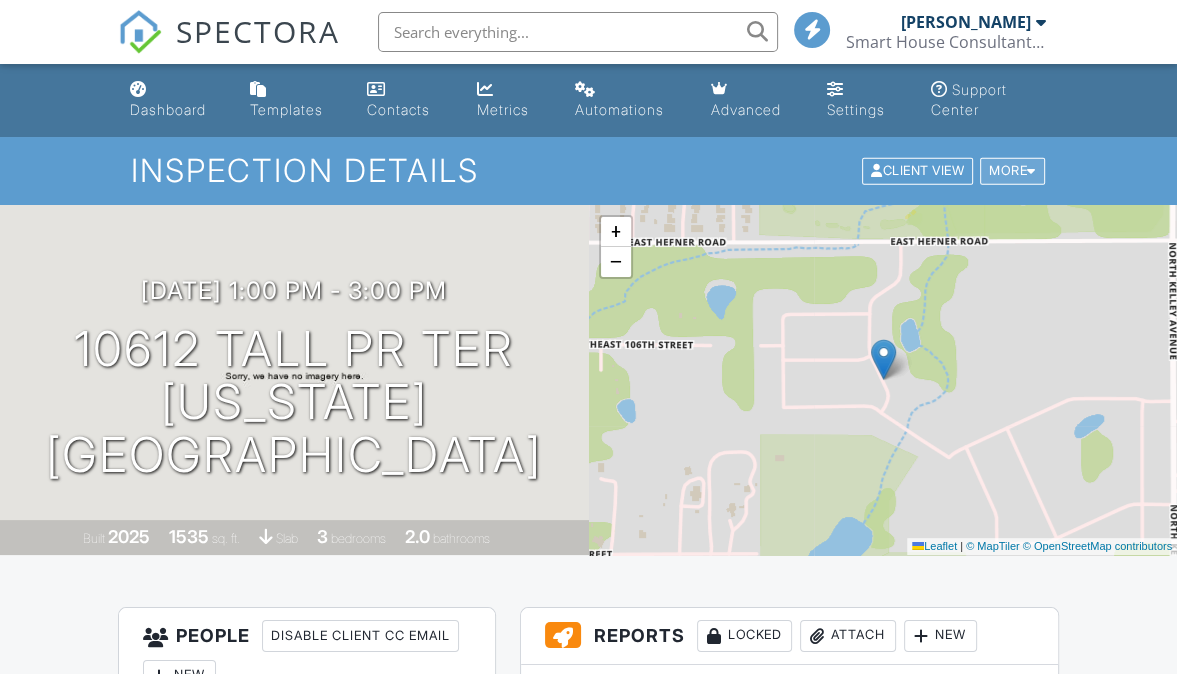 click on "More" at bounding box center [1012, 171] 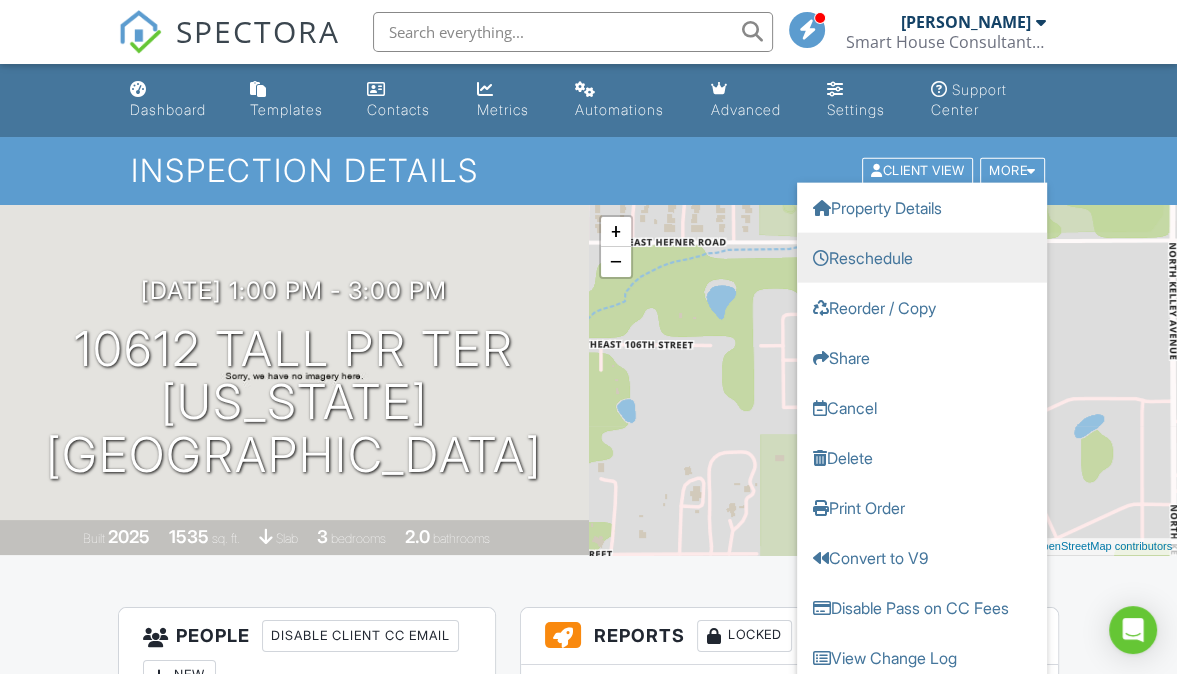 click on "Reschedule" at bounding box center (922, 258) 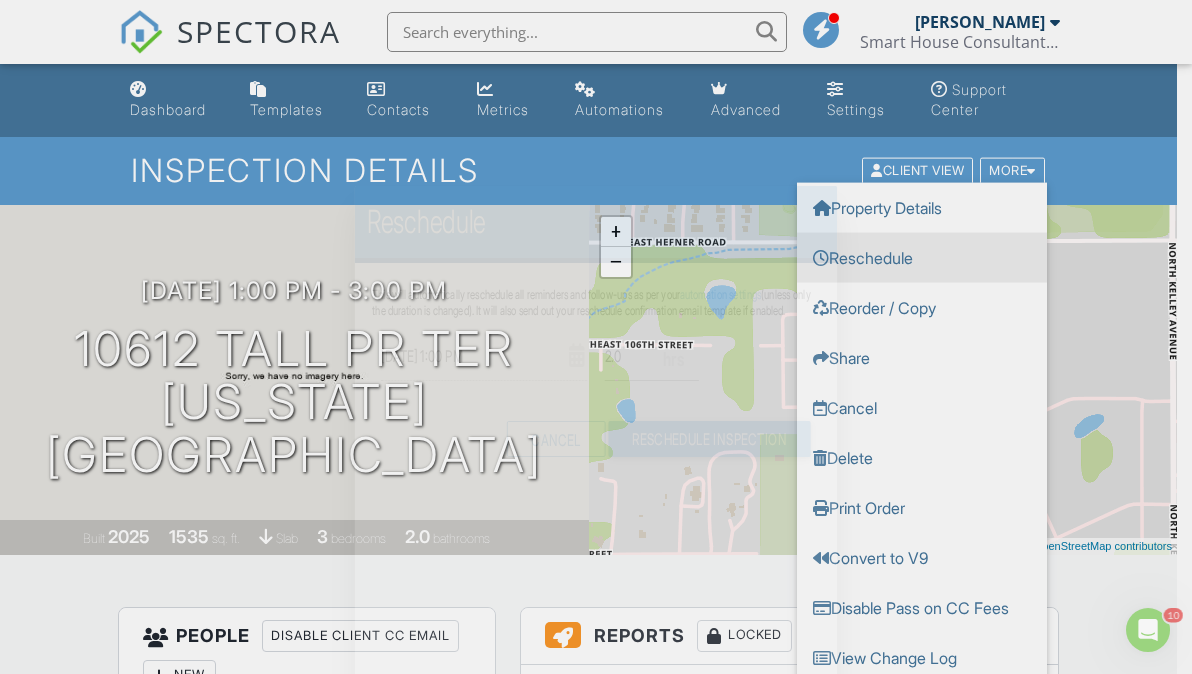 scroll, scrollTop: 0, scrollLeft: 0, axis: both 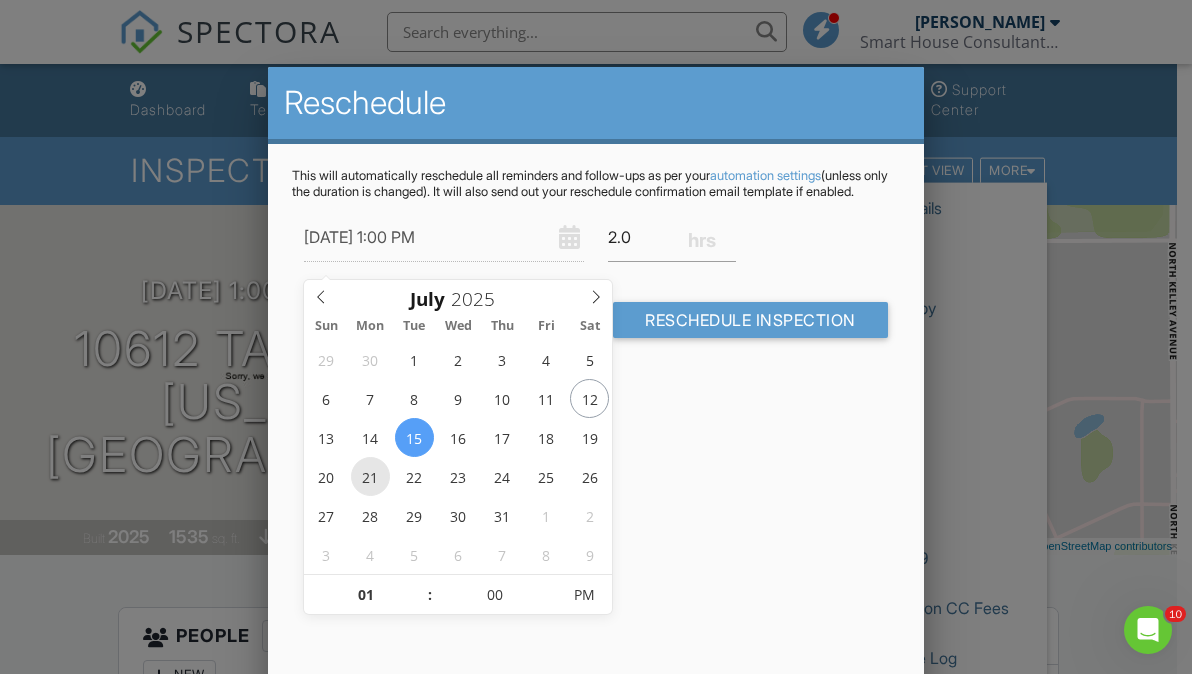 type on "07/21/2025 1:00 PM" 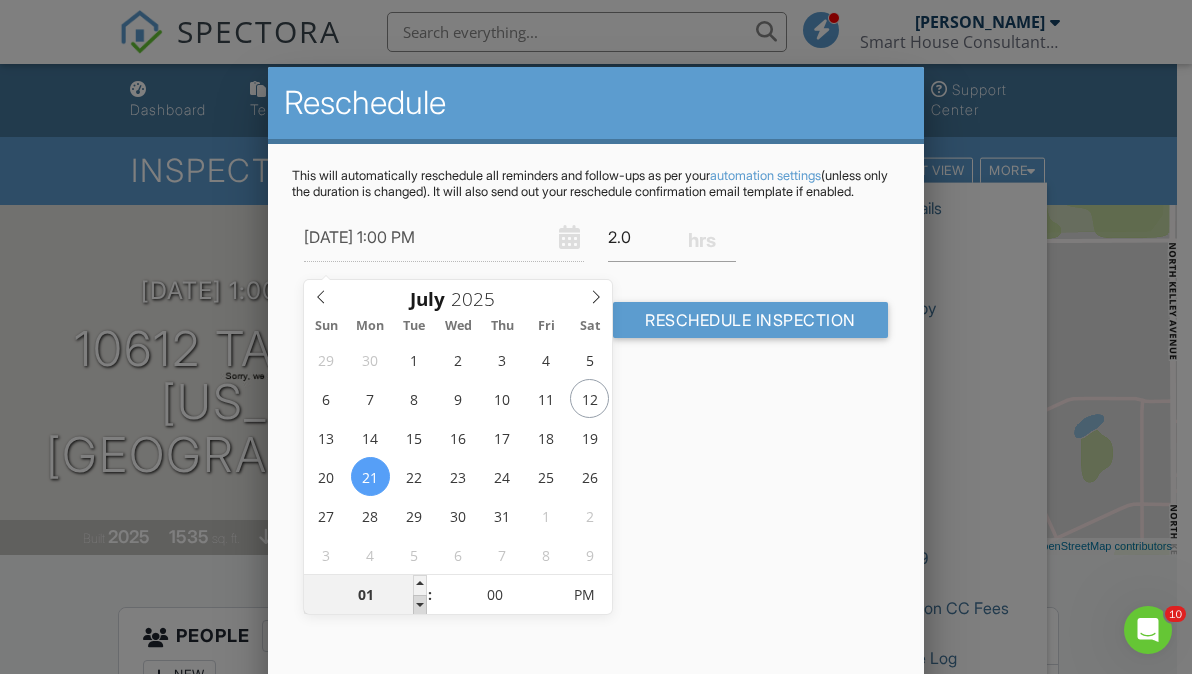 type on "12" 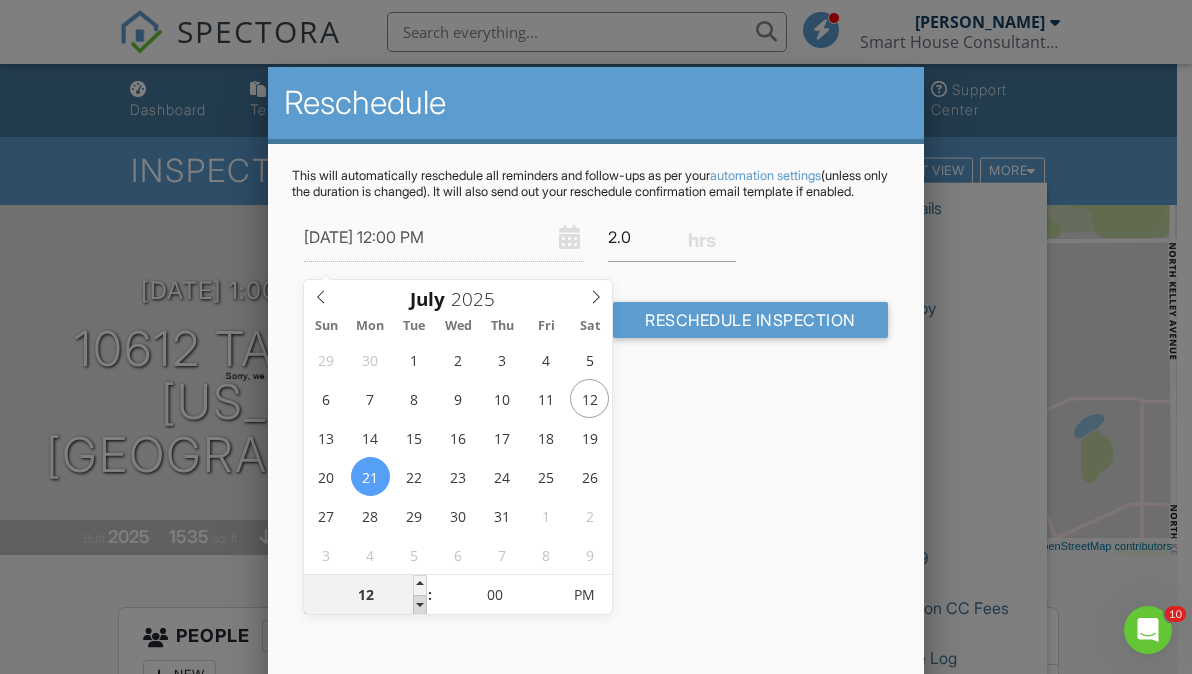 click at bounding box center (420, 605) 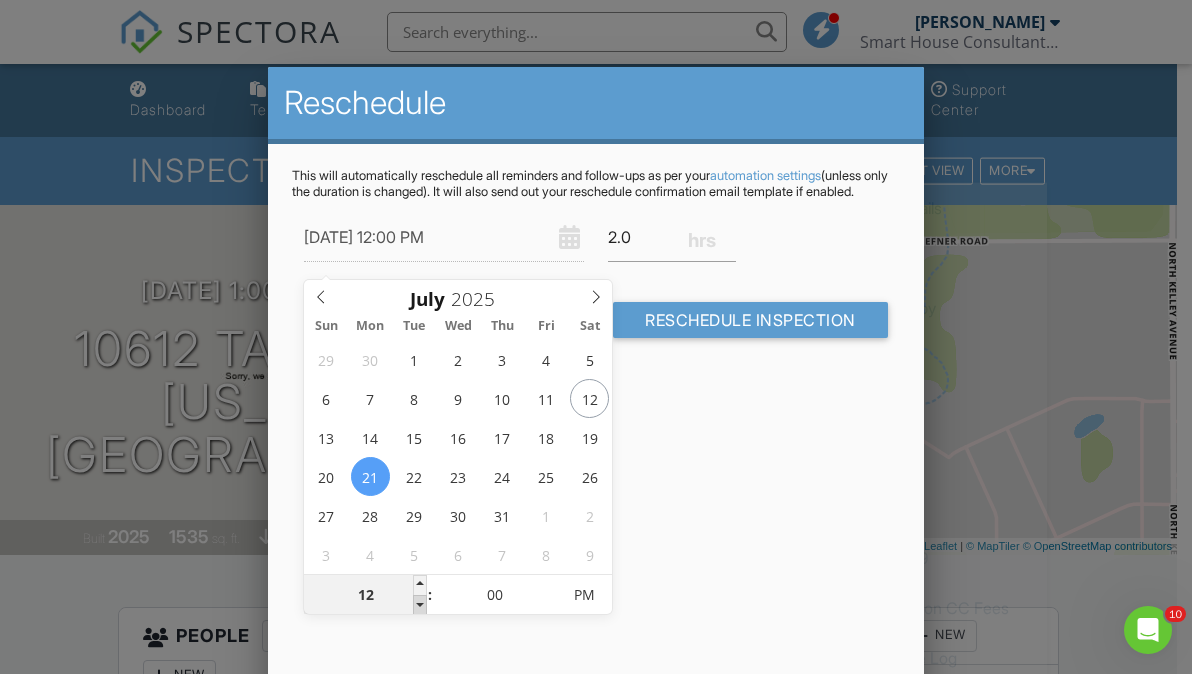 type on "11" 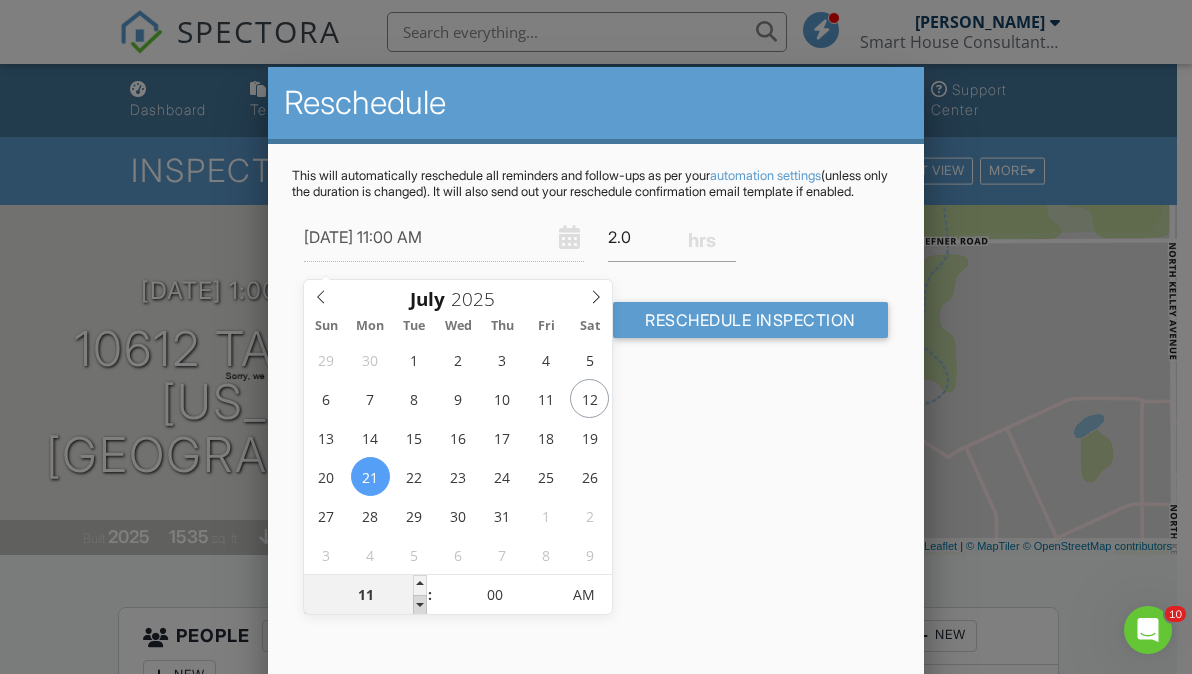 click at bounding box center [420, 605] 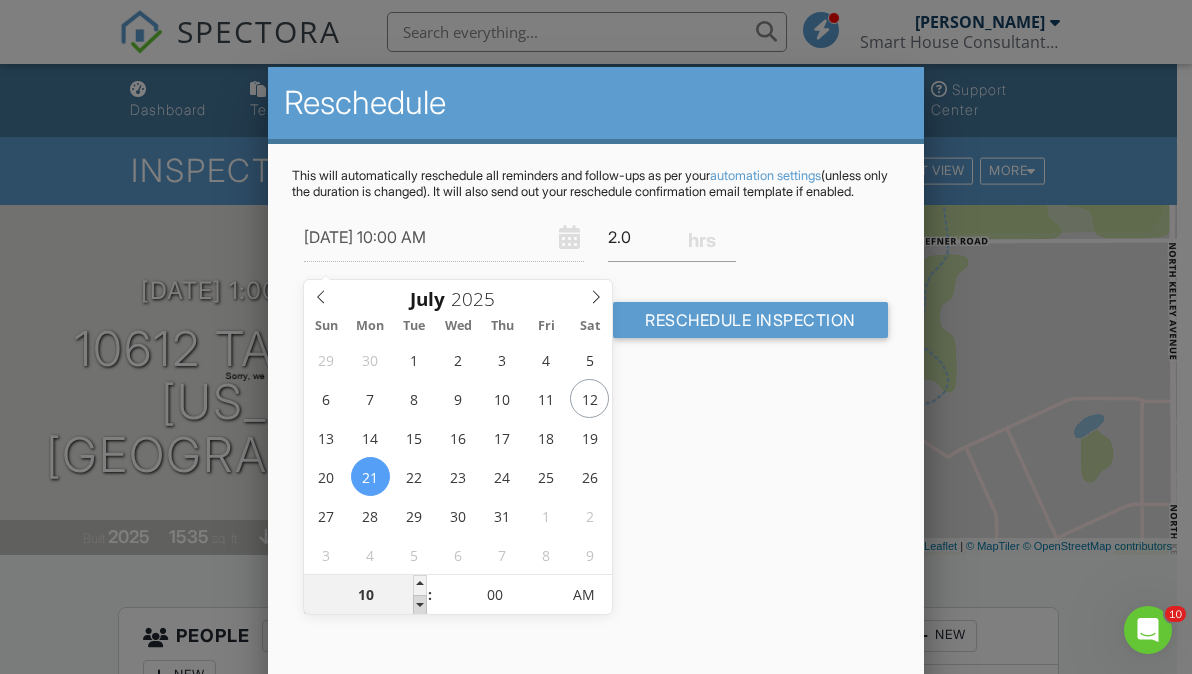 click at bounding box center [420, 605] 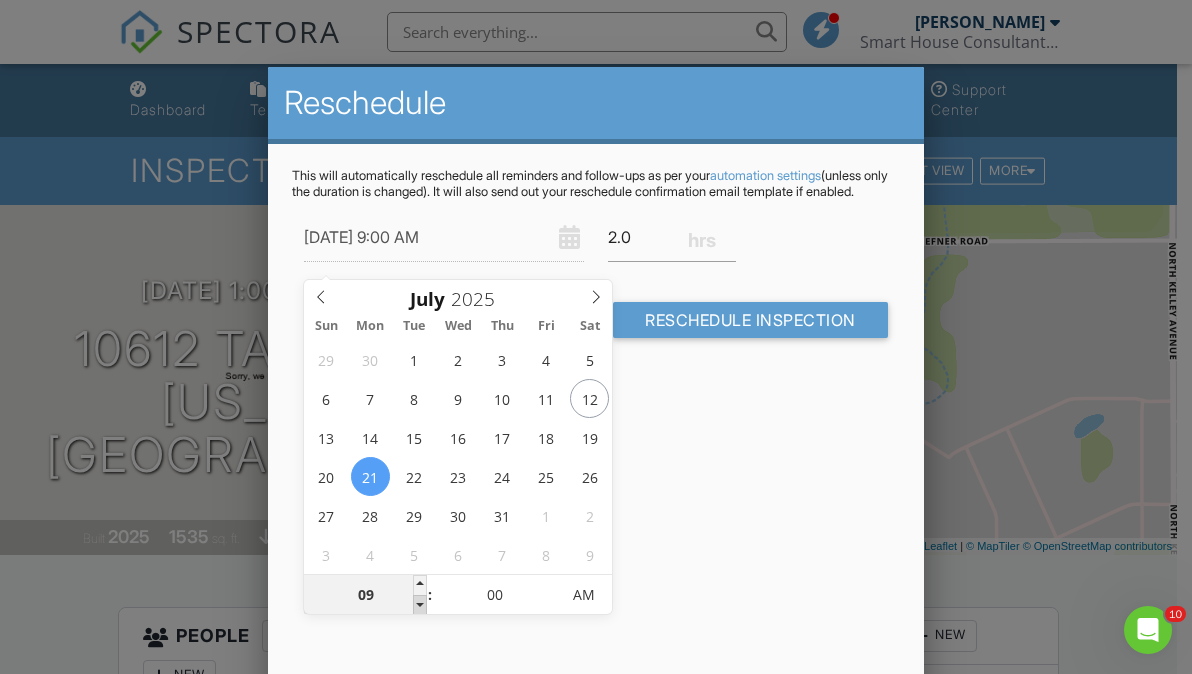 click at bounding box center (420, 605) 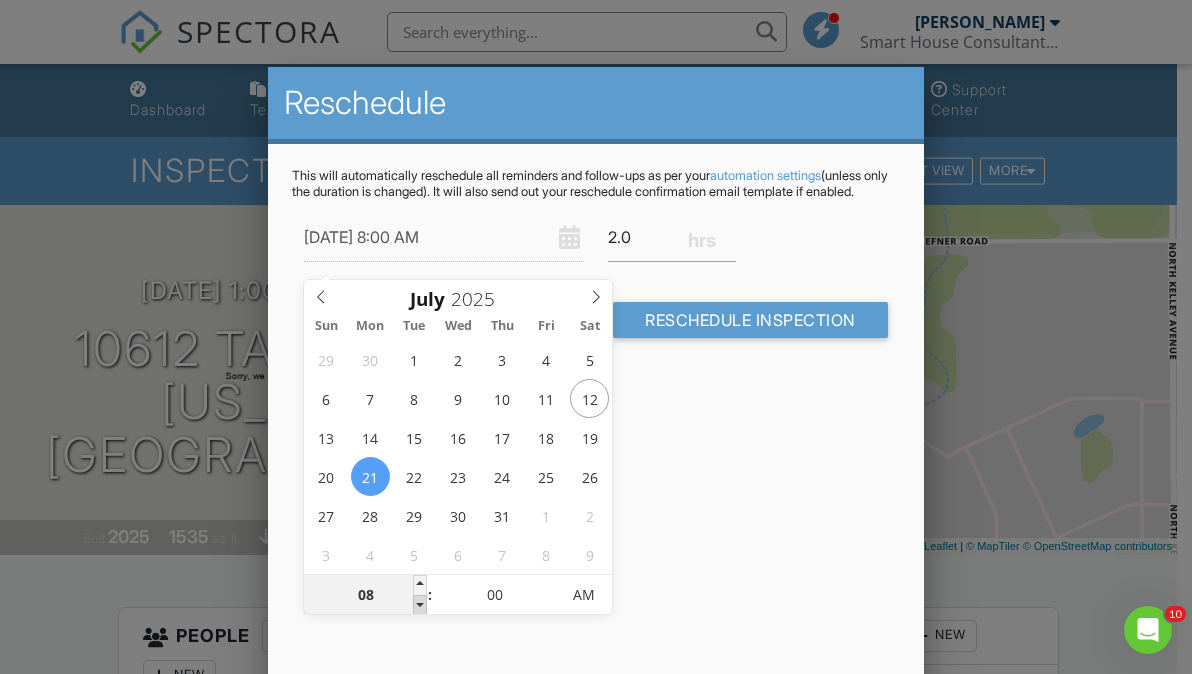 click at bounding box center (420, 605) 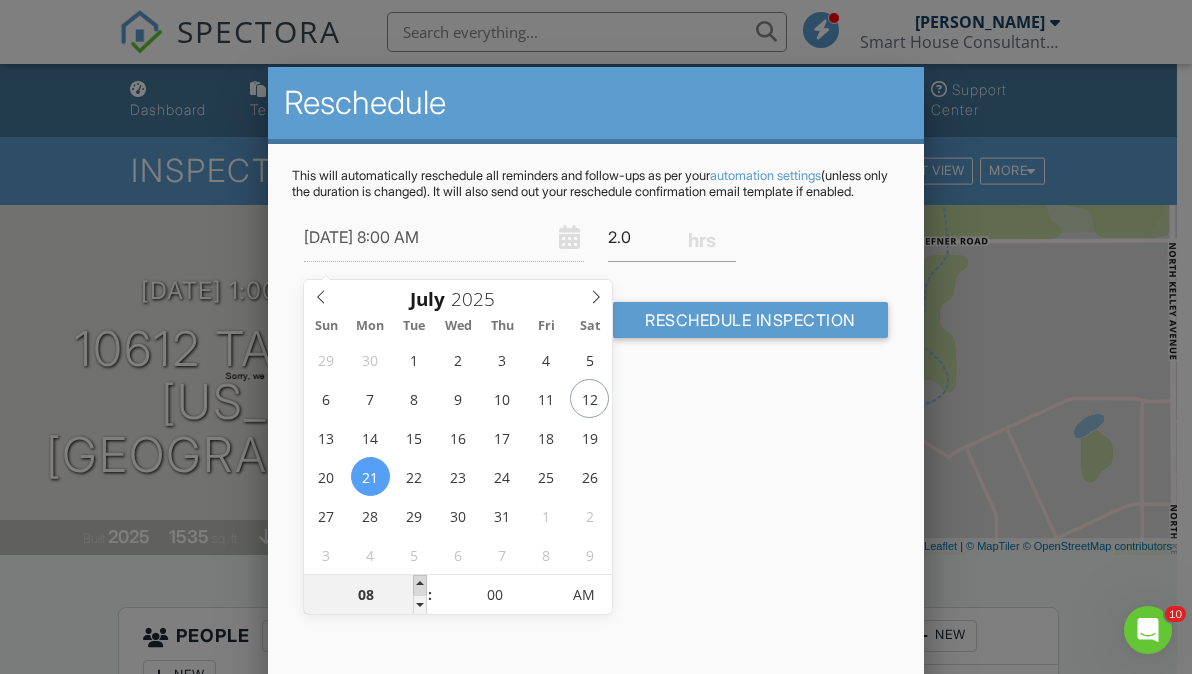 type on "09" 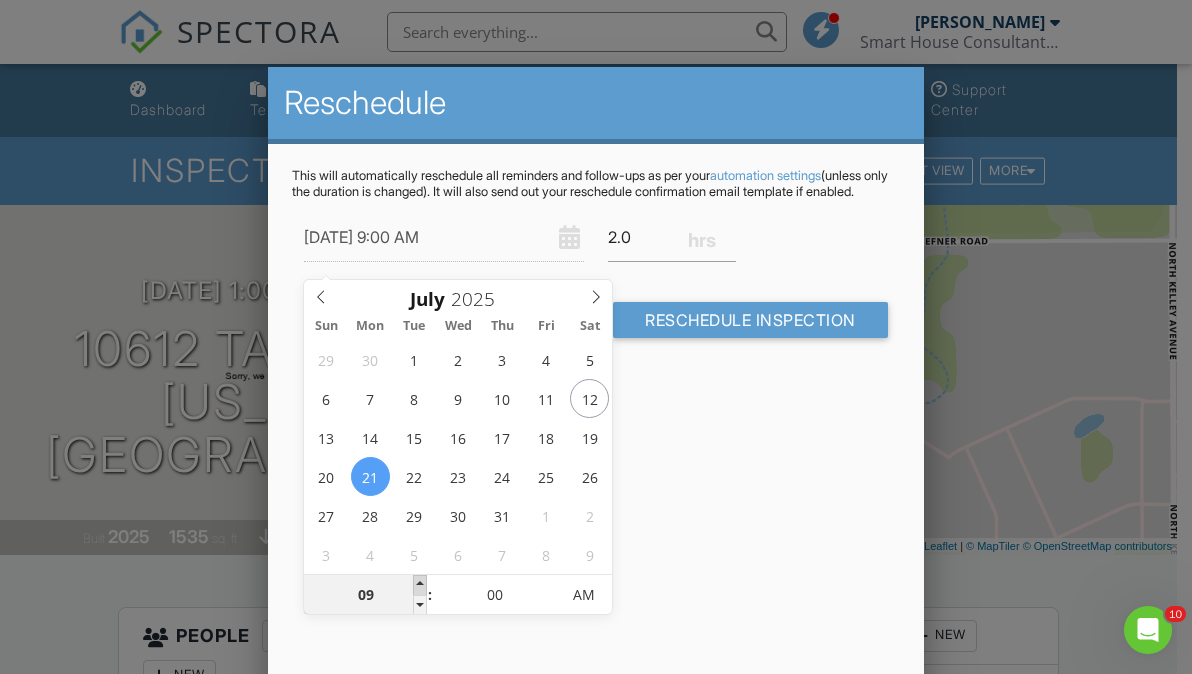 drag, startPoint x: 419, startPoint y: 600, endPoint x: 420, endPoint y: 586, distance: 14.035668 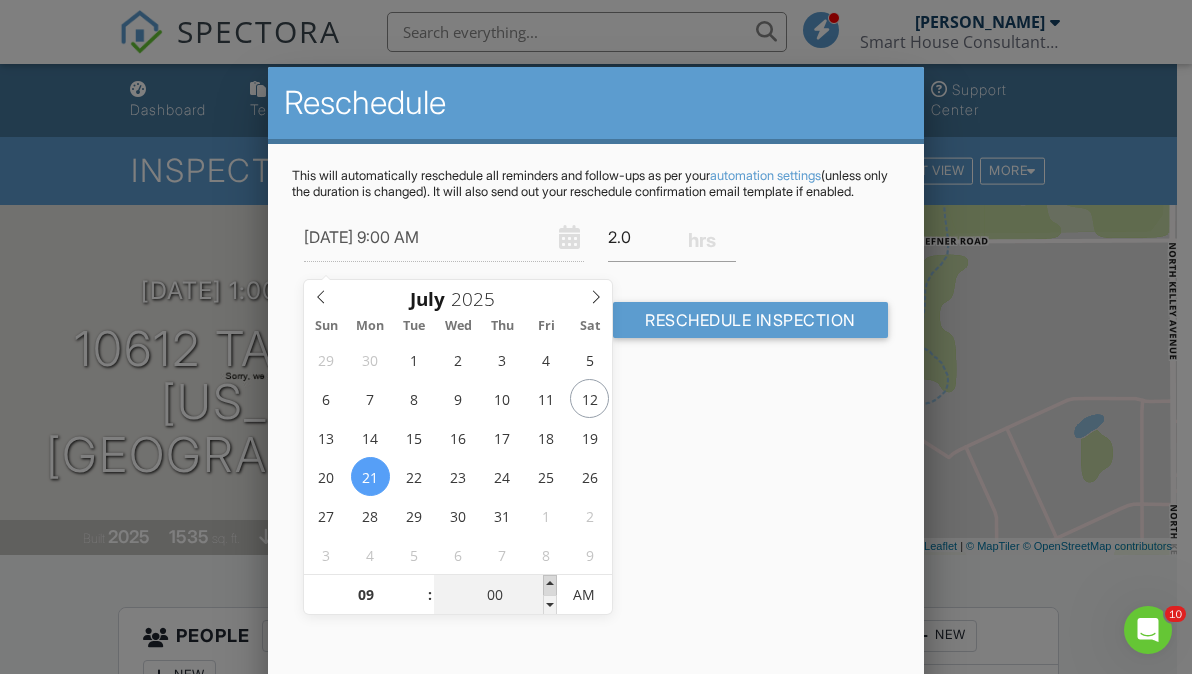 type on "05" 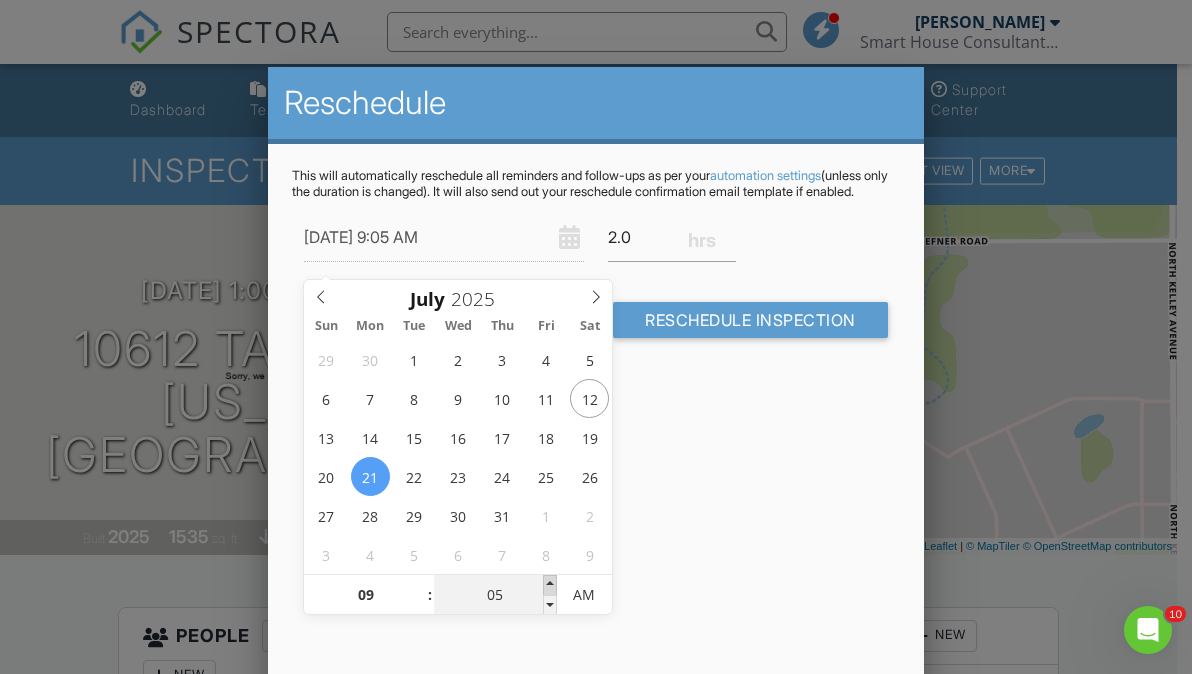 click at bounding box center (550, 585) 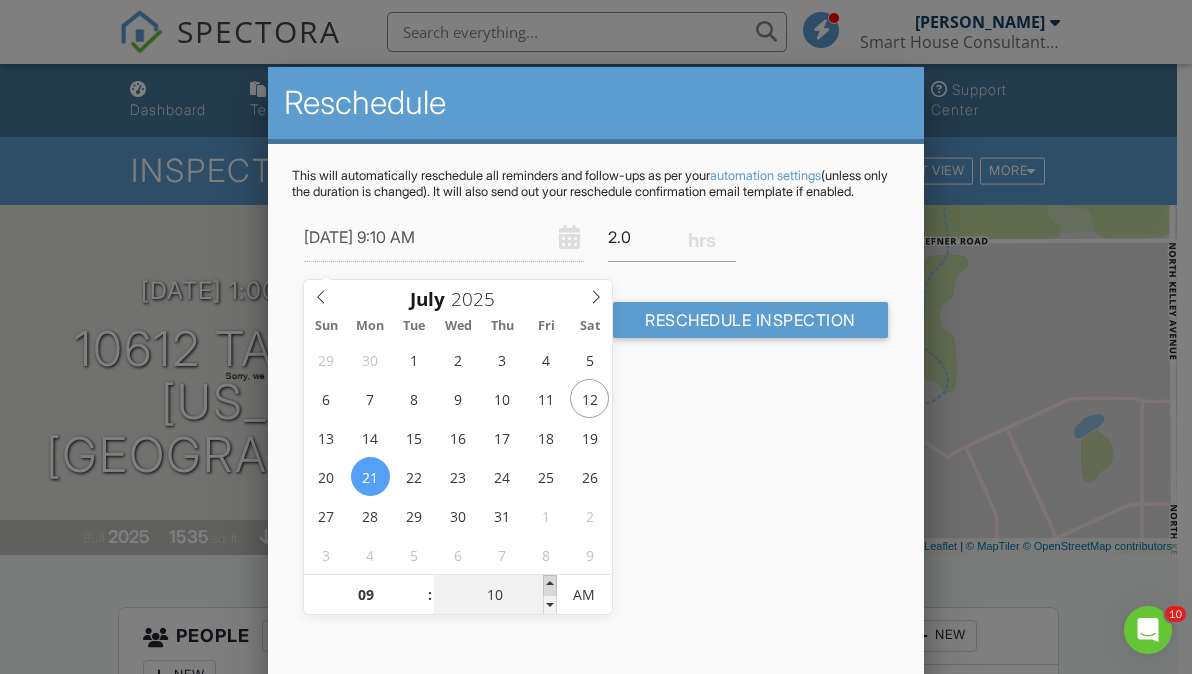 click at bounding box center (550, 585) 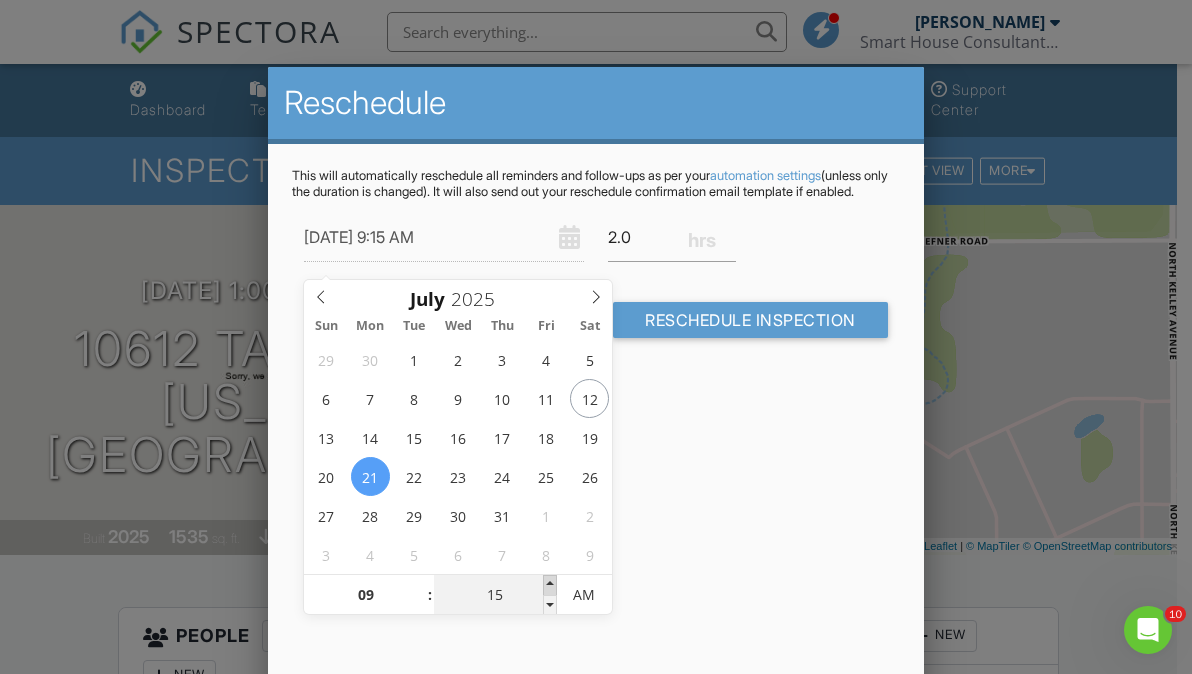 click at bounding box center (550, 585) 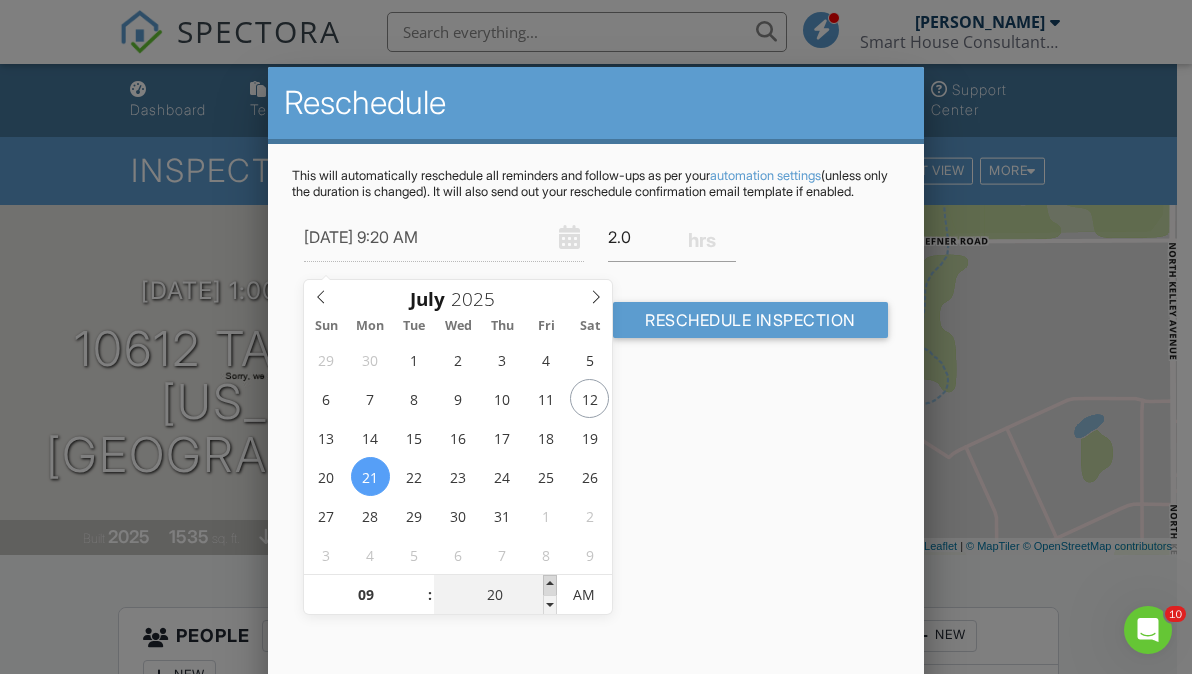 click at bounding box center [550, 585] 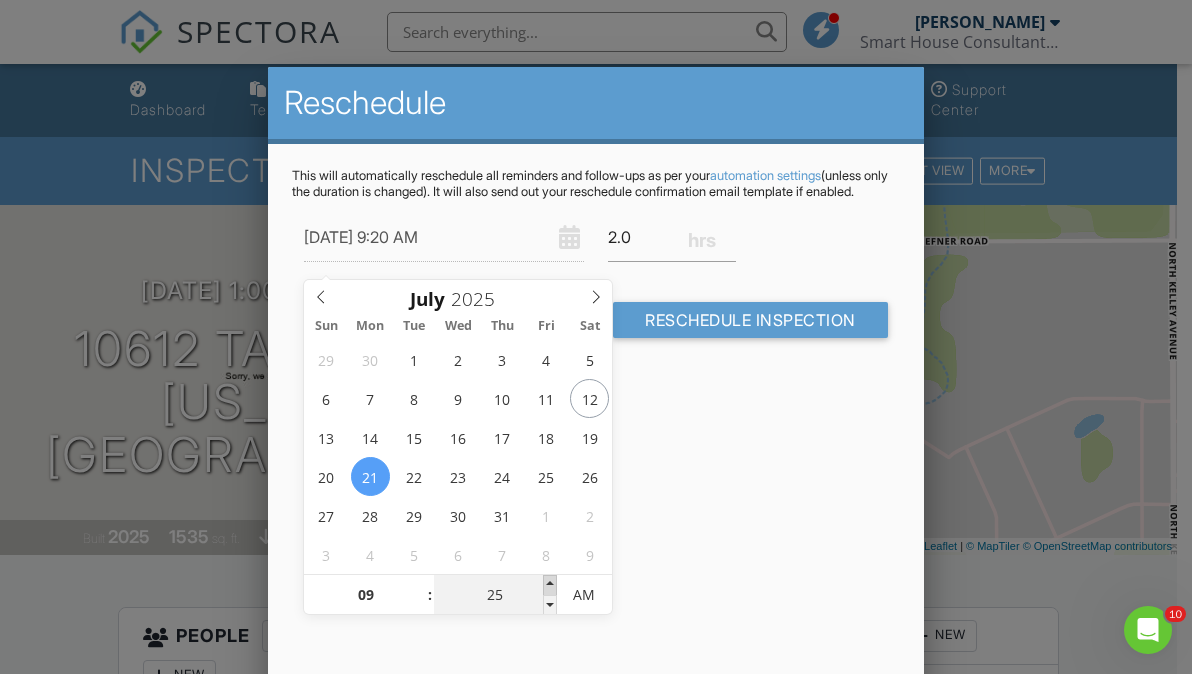 type on "07/21/2025 9:25 AM" 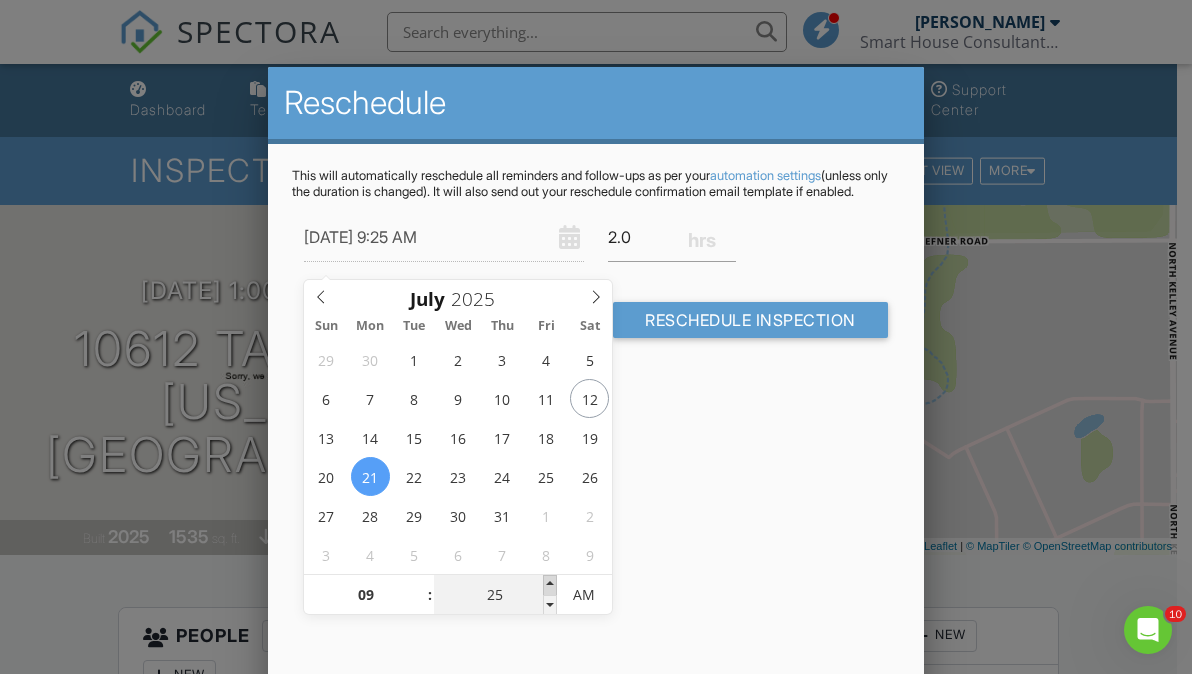 click at bounding box center [550, 585] 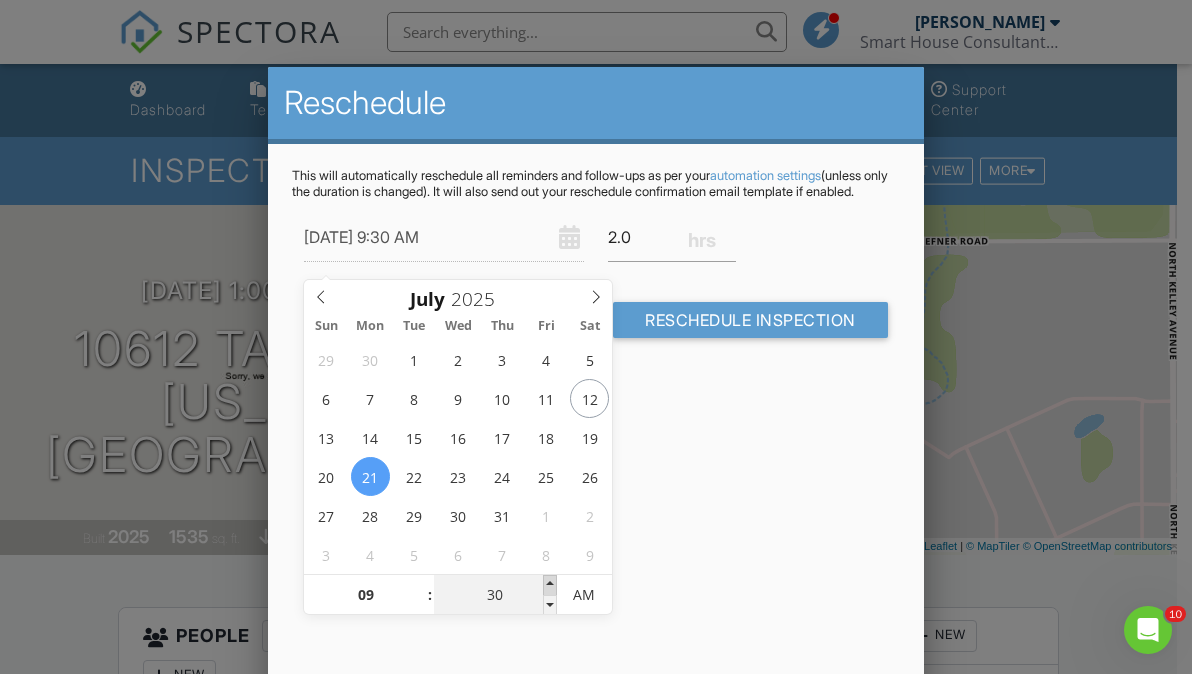 click at bounding box center (550, 585) 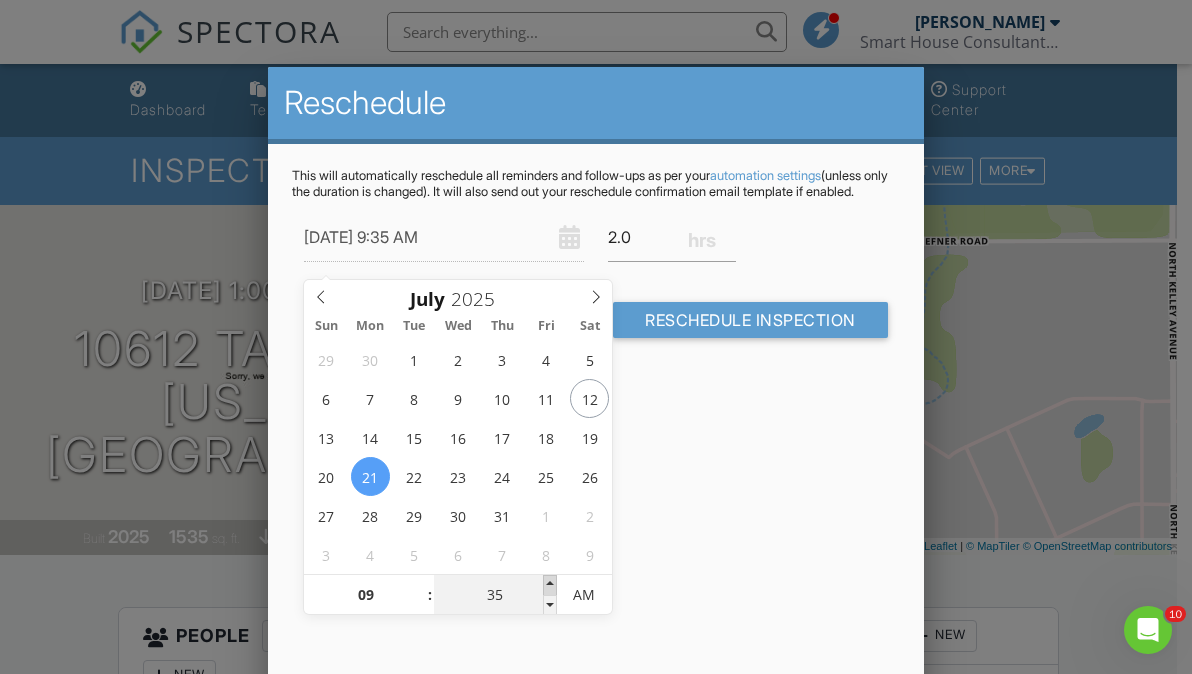 click at bounding box center (550, 585) 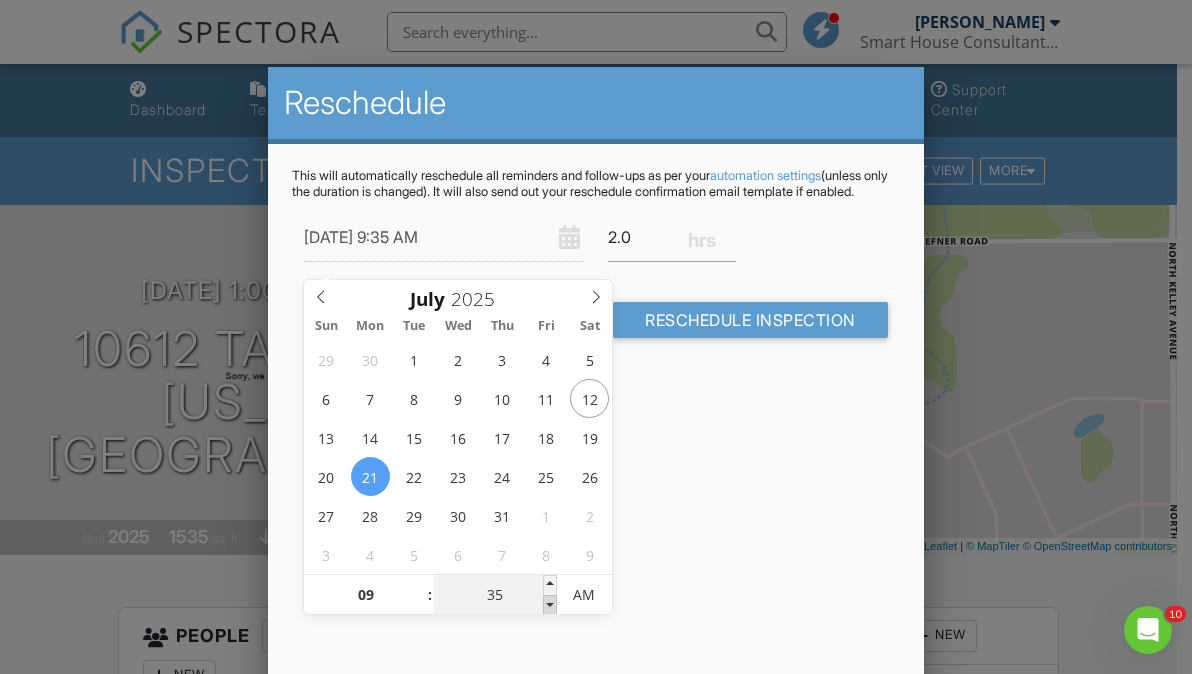 type on "30" 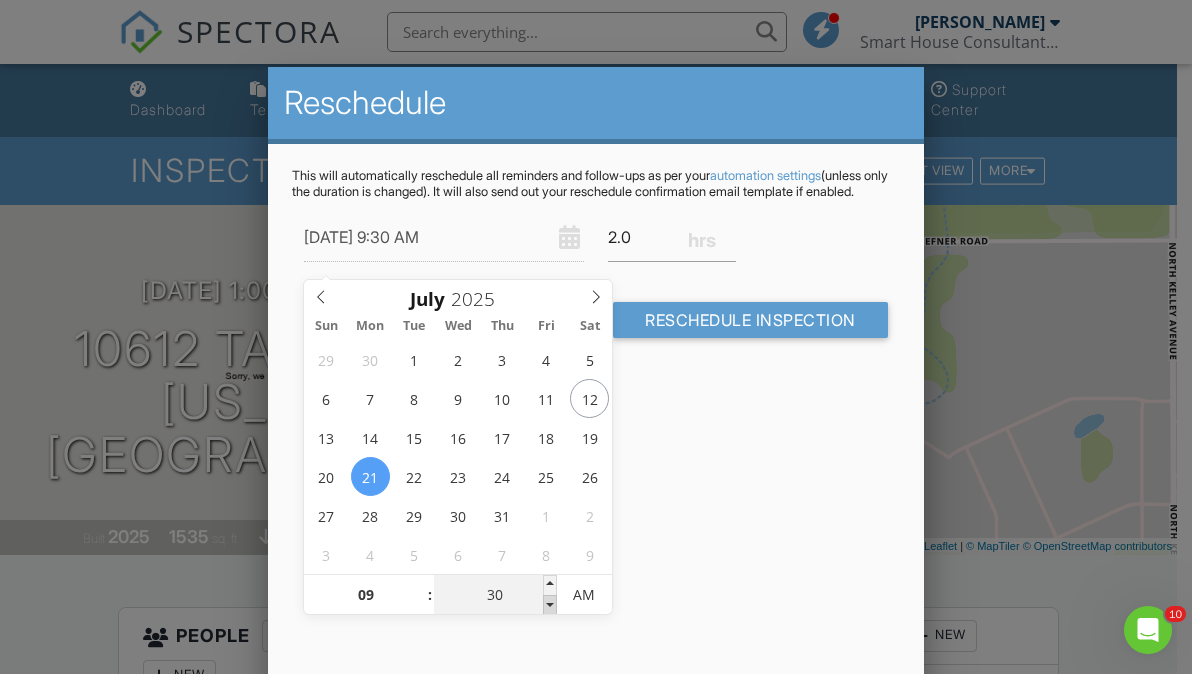 click at bounding box center (550, 605) 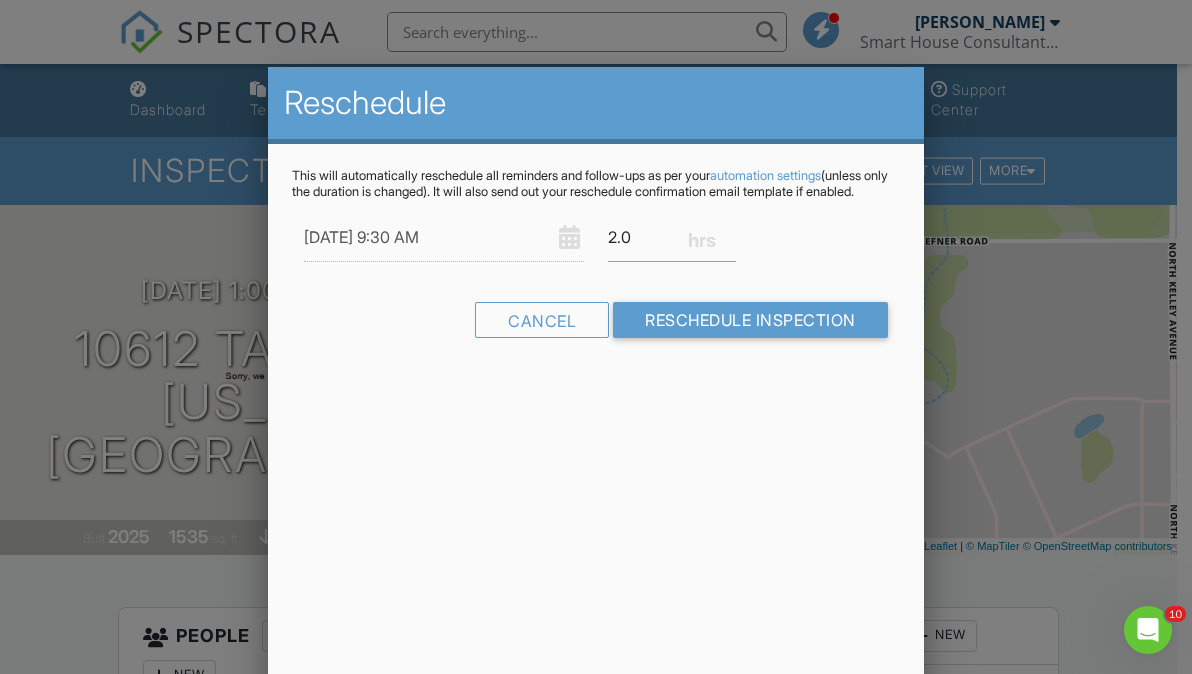 click on "Reschedule
This will automatically reschedule all reminders and follow-ups as per your  automation settings  (unless only the duration is changed). It will also send out your reschedule confirmation email template if enabled.
07/21/2025 9:30 AM
2.0
Warning: this date/time is in the past.
Cancel
Reschedule Inspection" at bounding box center [596, 417] 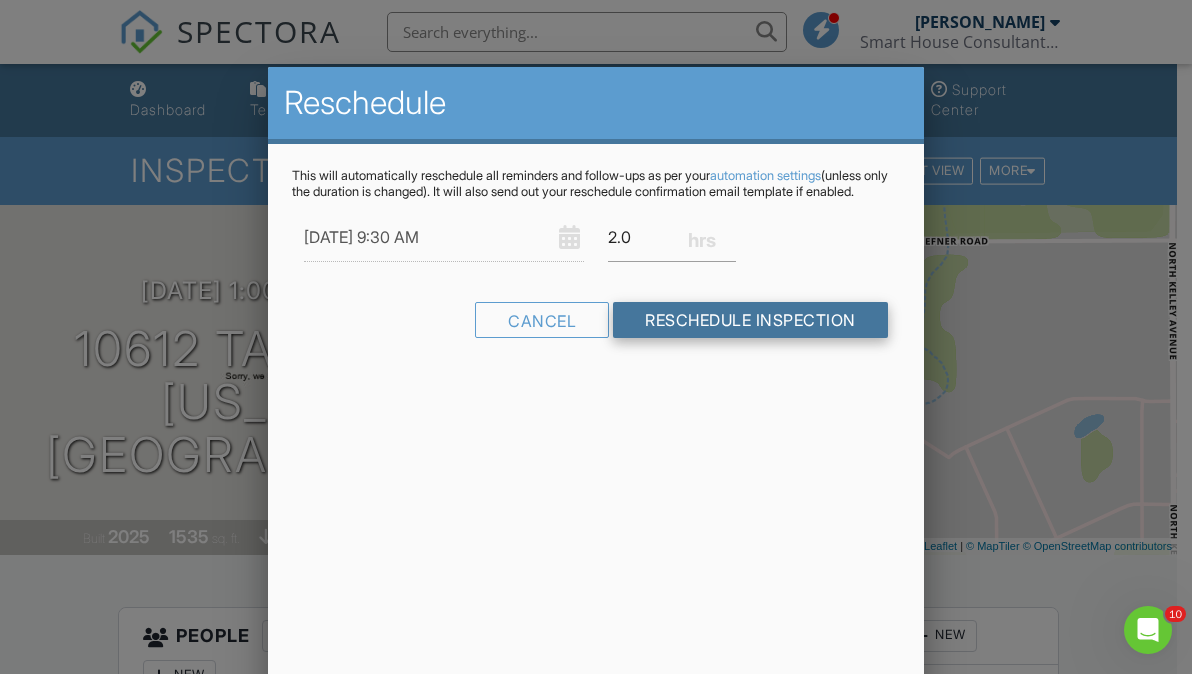 click on "Reschedule Inspection" at bounding box center (750, 320) 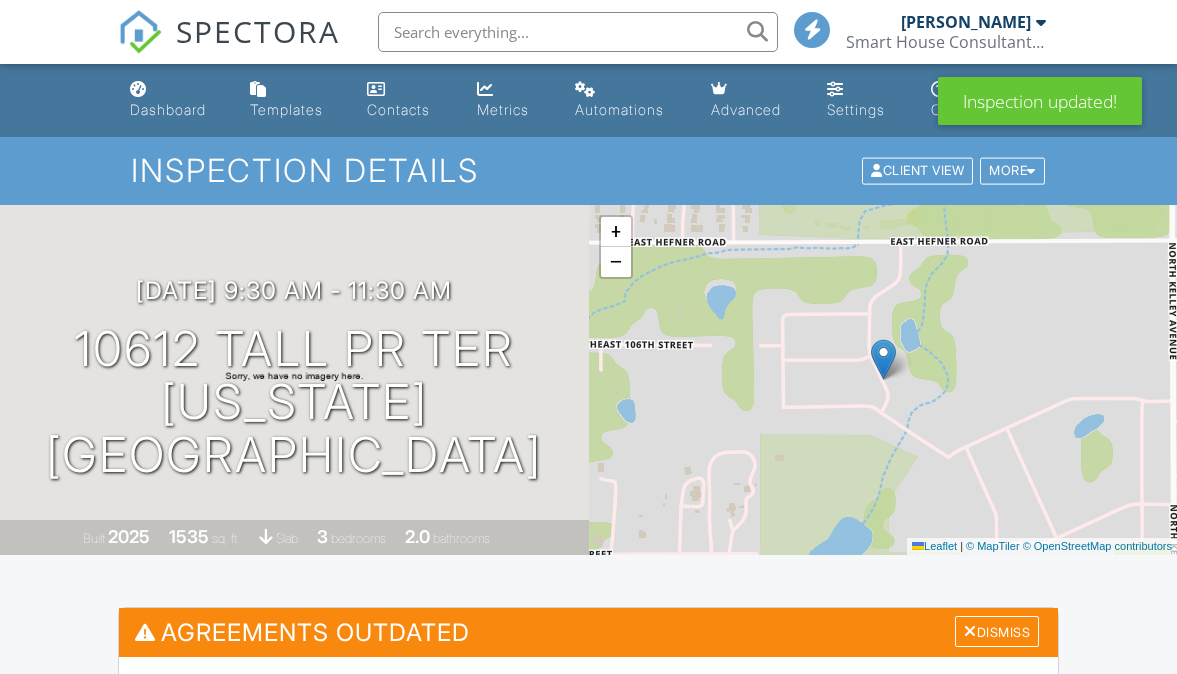 scroll, scrollTop: 359, scrollLeft: 0, axis: vertical 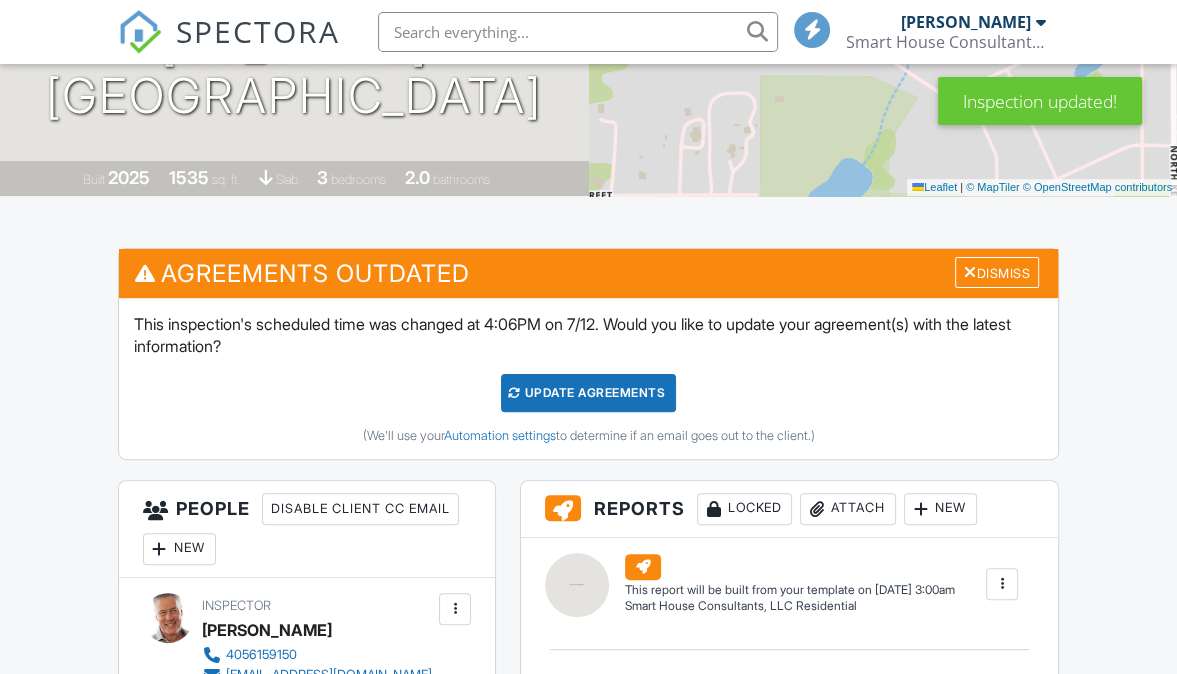 click on "Update Agreements" at bounding box center [588, 393] 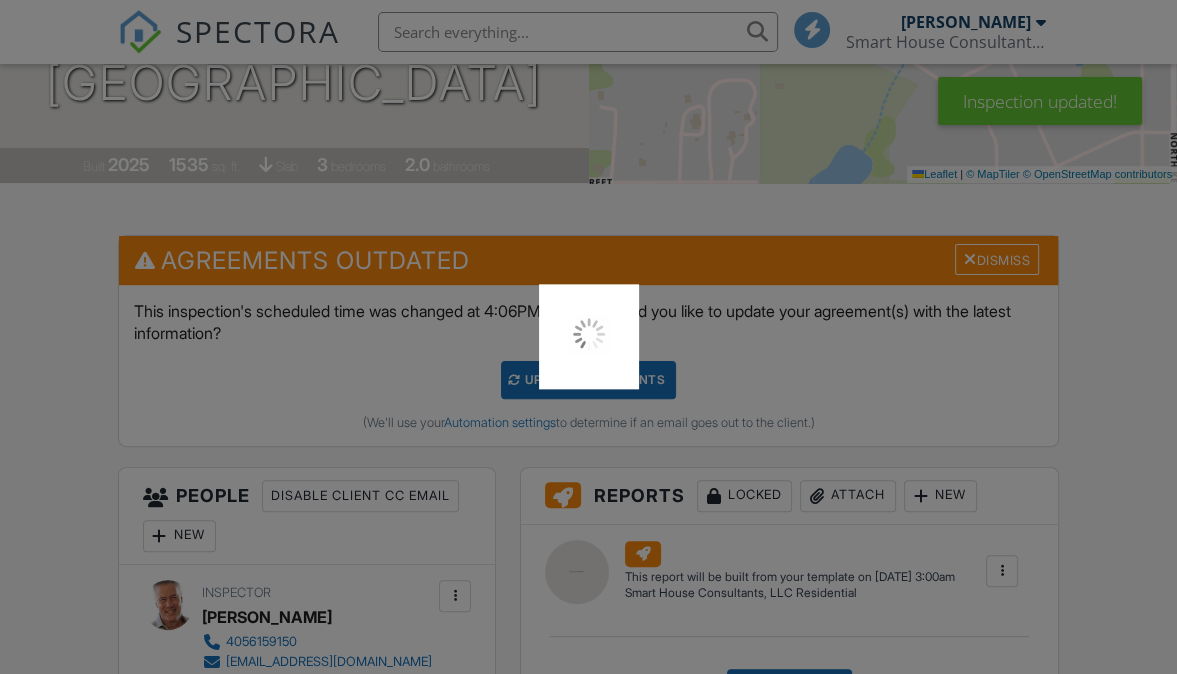 scroll, scrollTop: 372, scrollLeft: 0, axis: vertical 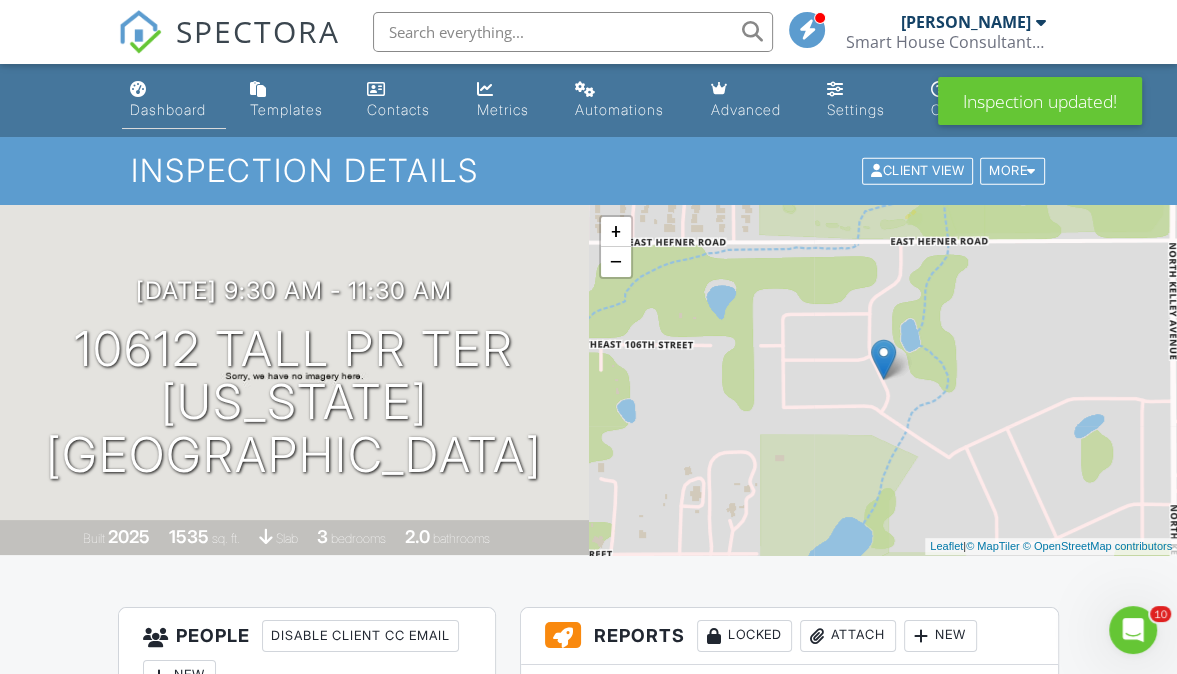 click on "Dashboard" at bounding box center (168, 109) 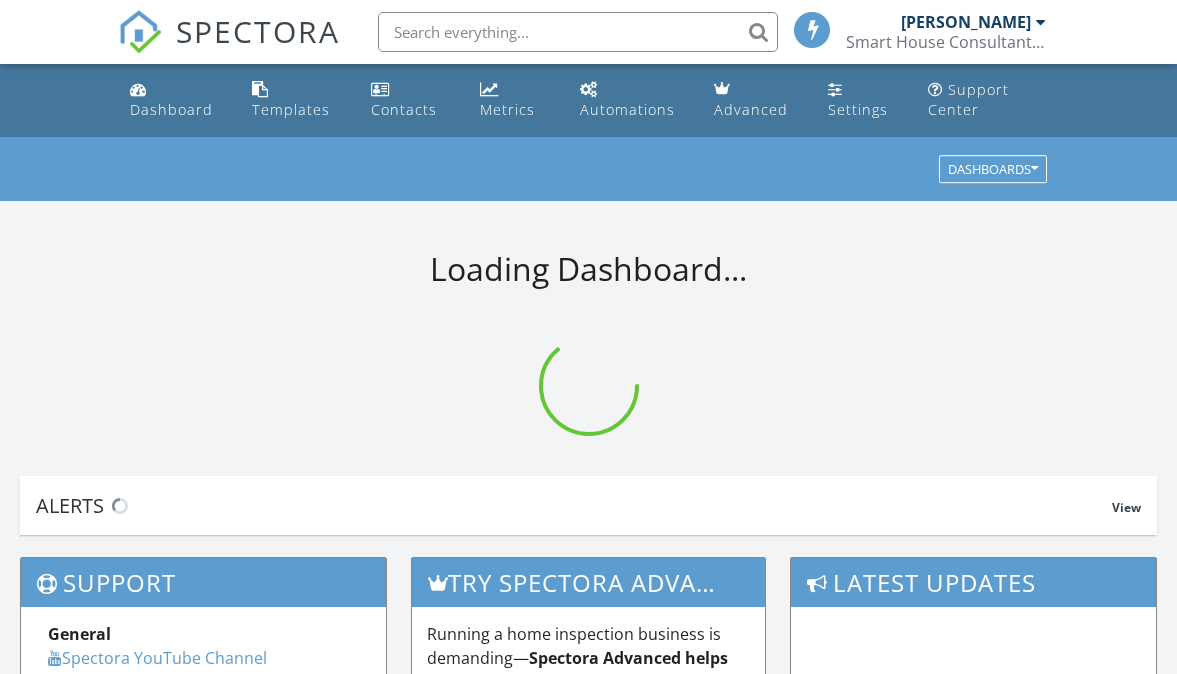 scroll, scrollTop: 0, scrollLeft: 0, axis: both 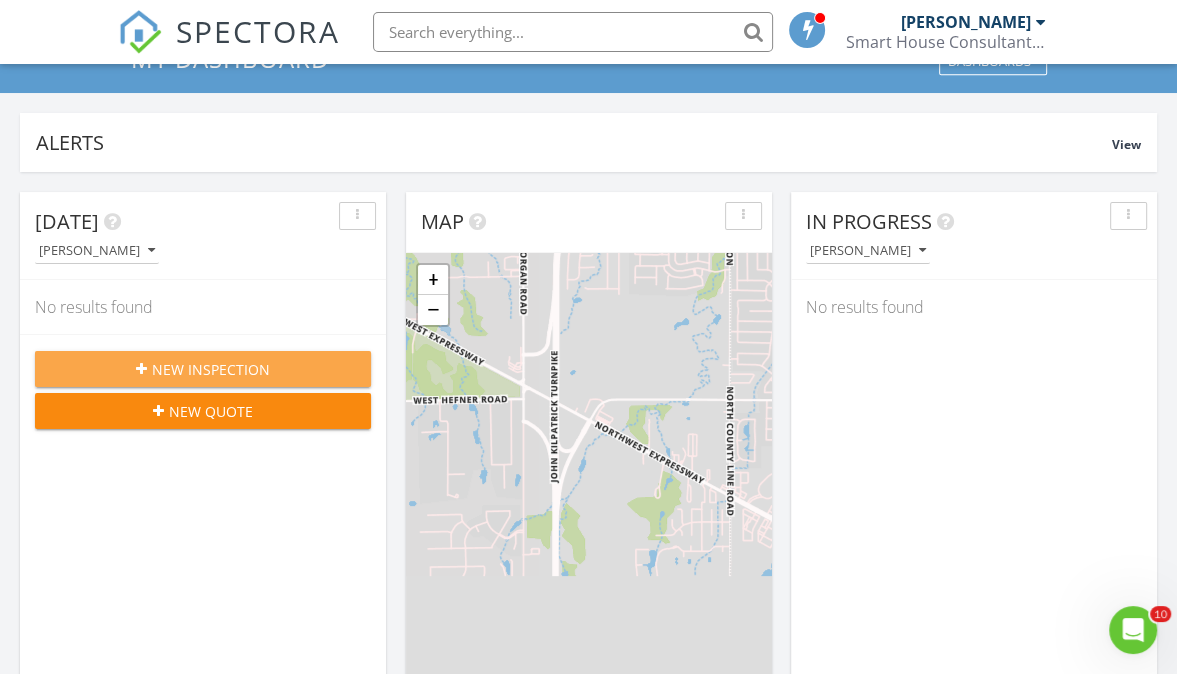 click on "New Inspection" at bounding box center [211, 369] 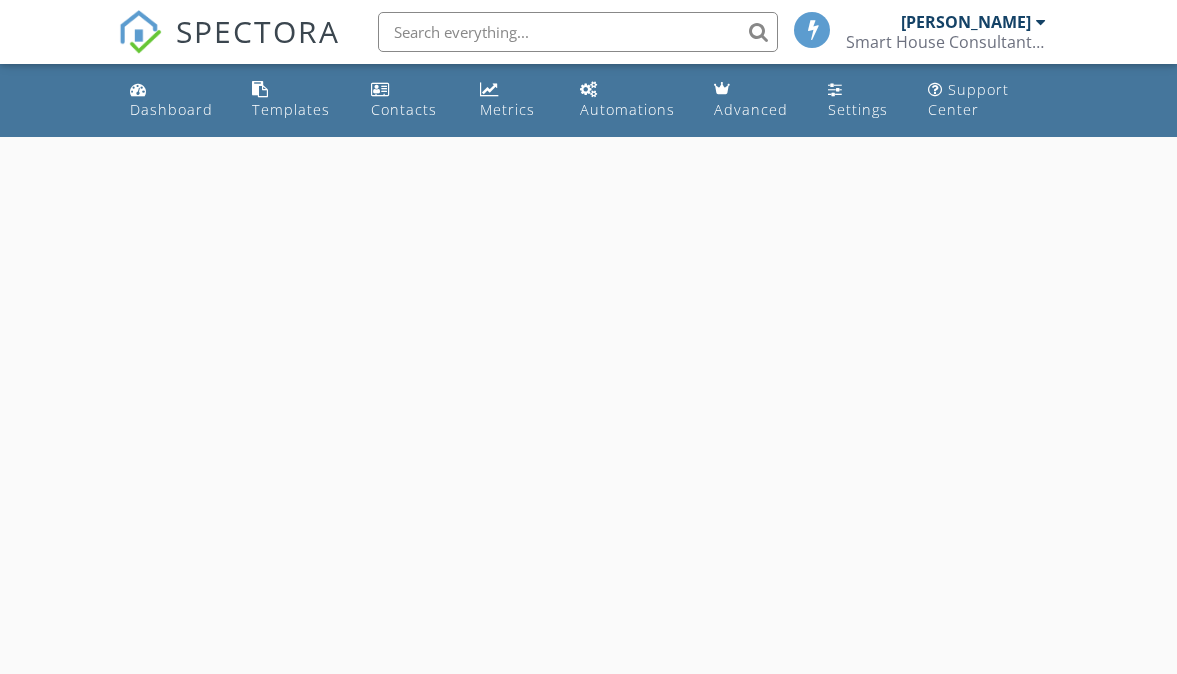 scroll, scrollTop: 0, scrollLeft: 0, axis: both 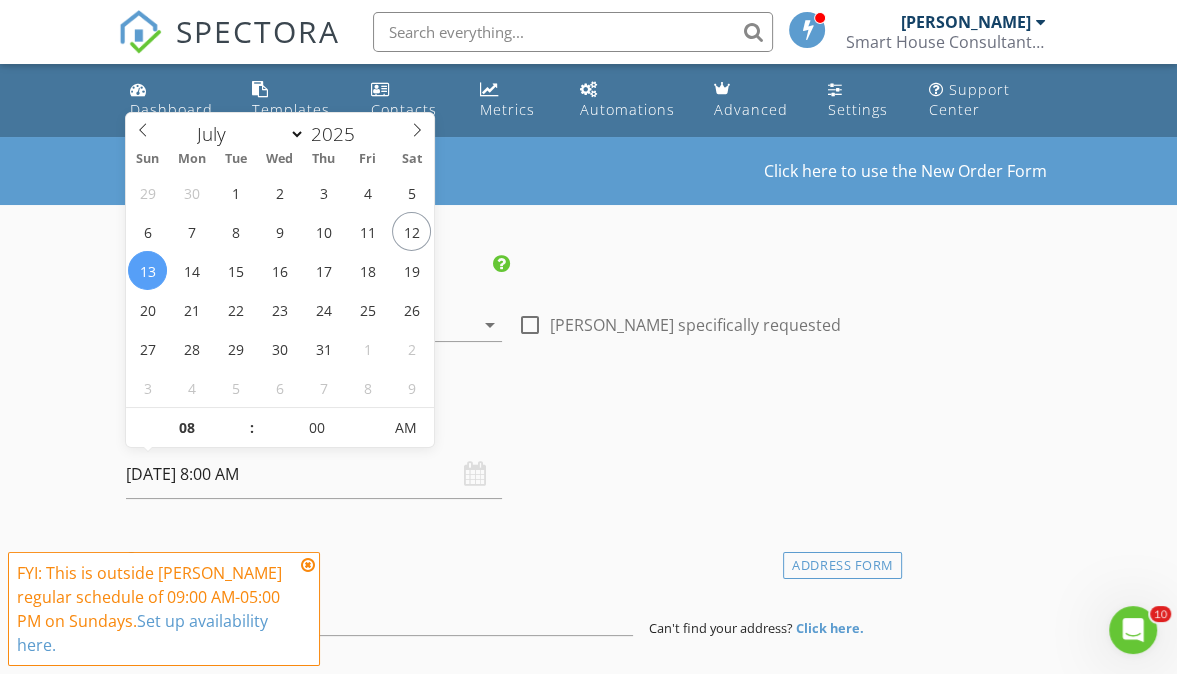 click on "[DATE] 8:00 AM" at bounding box center [314, 474] 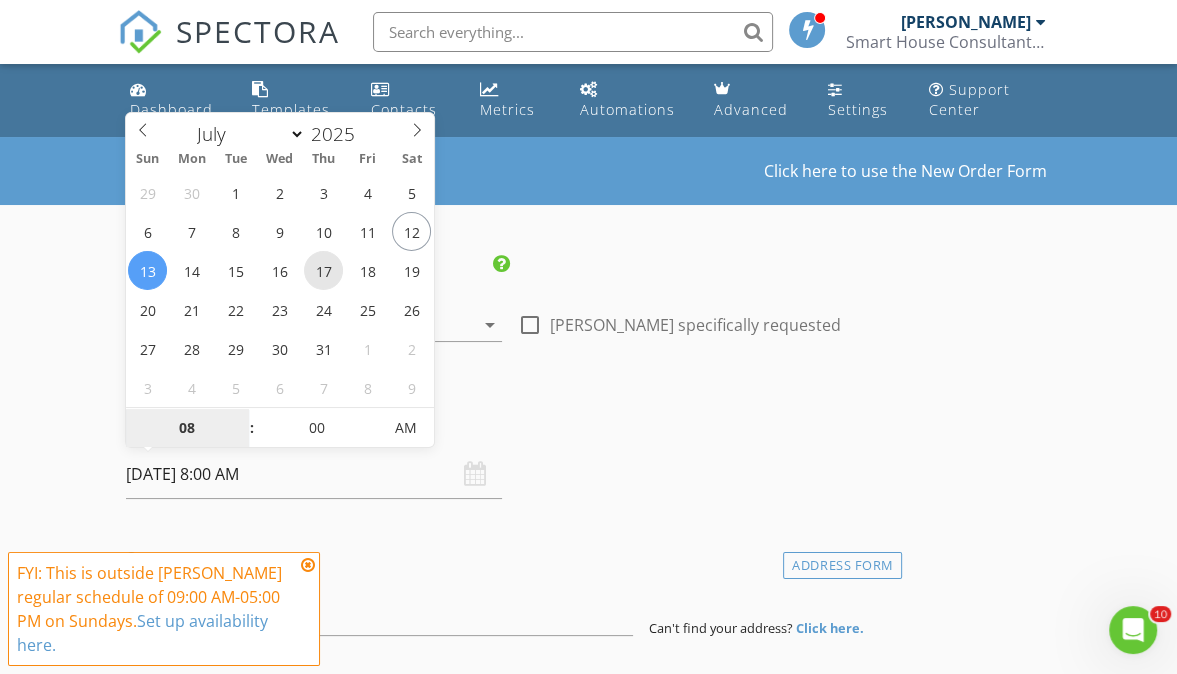 type on "[DATE] 8:00 AM" 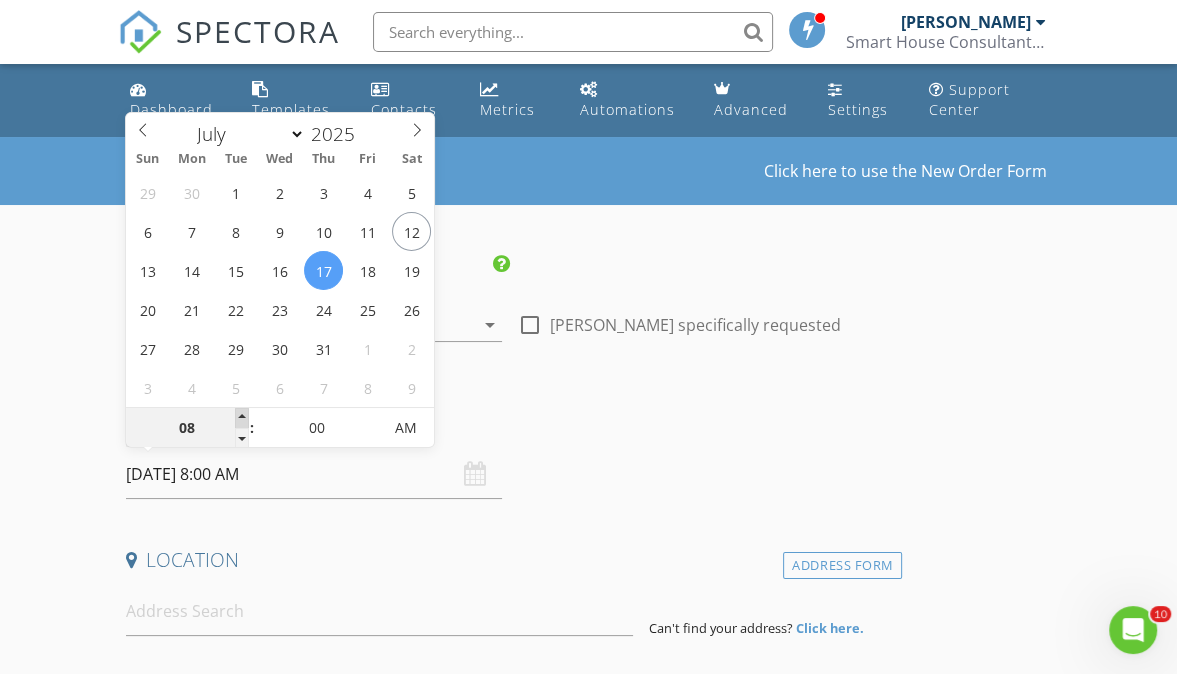 type on "09" 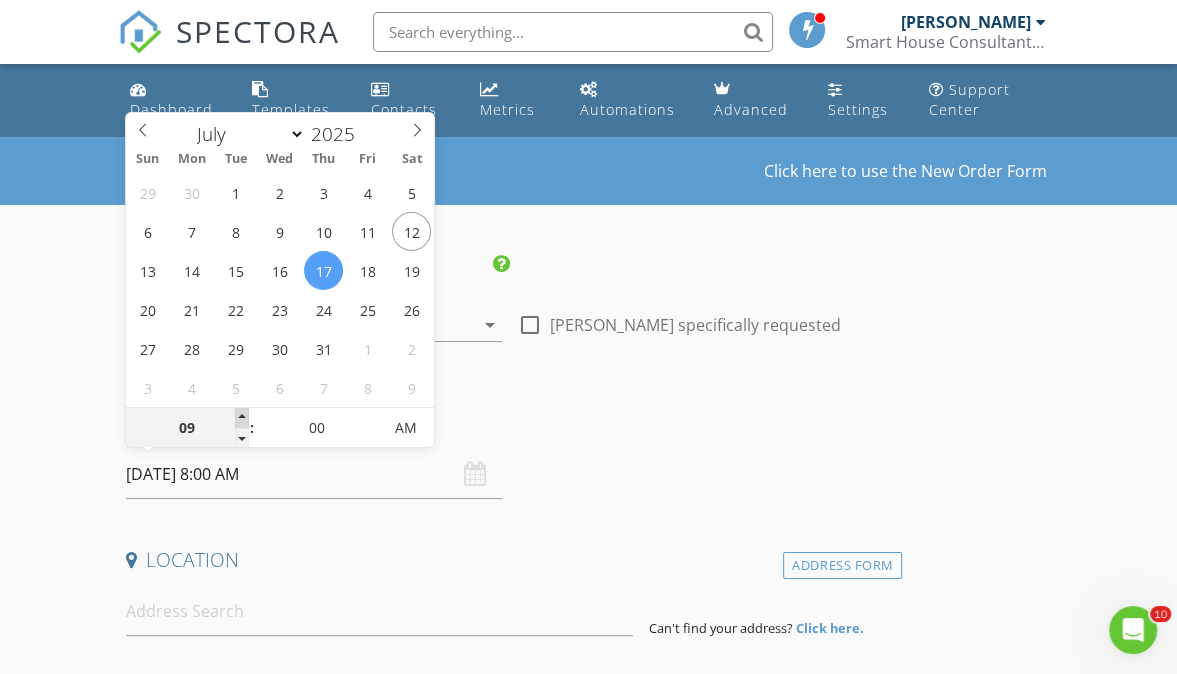 type on "[DATE] 9:00 AM" 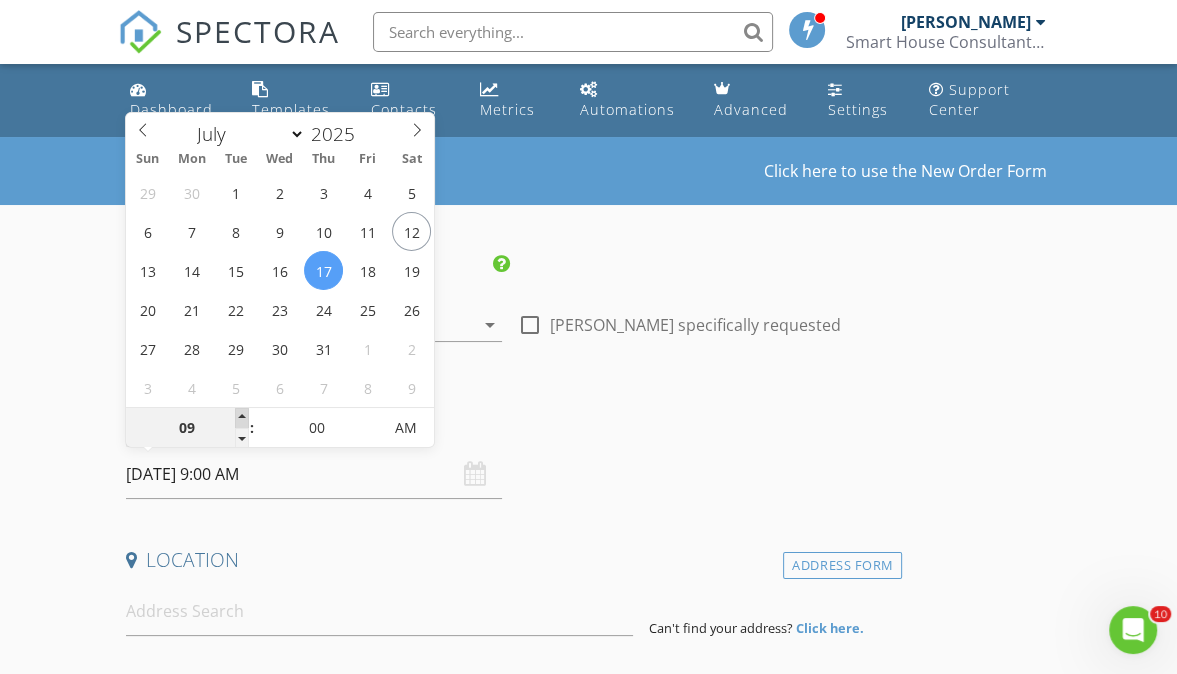 click at bounding box center [242, 418] 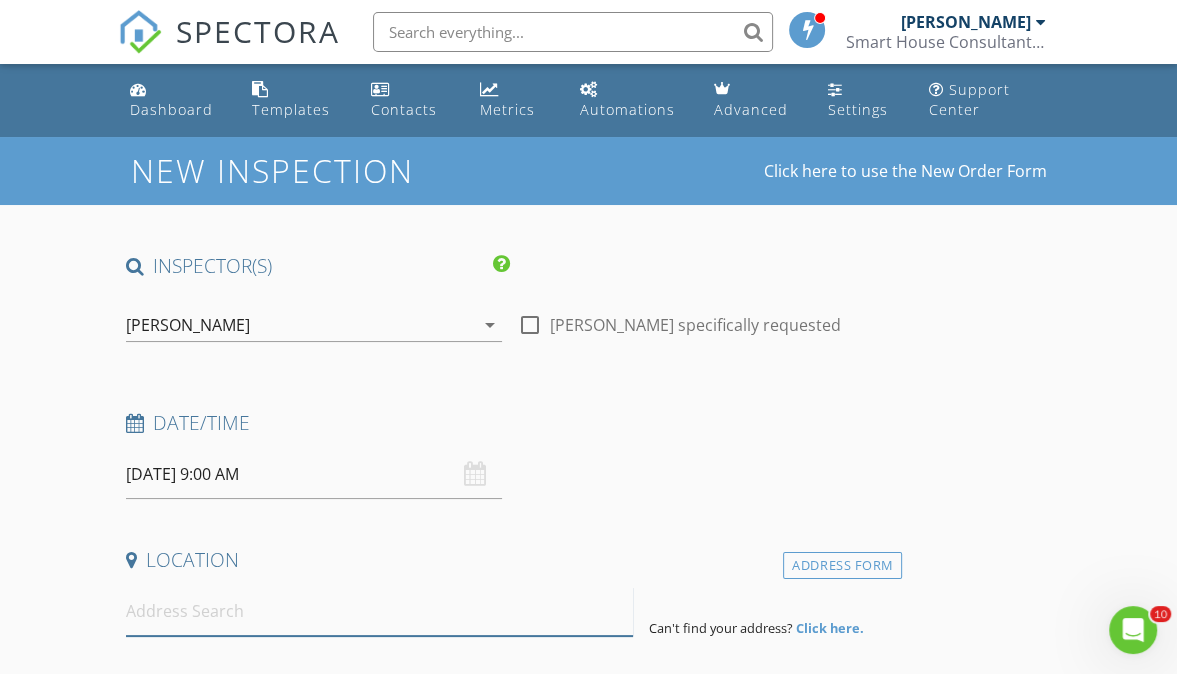 click at bounding box center [379, 611] 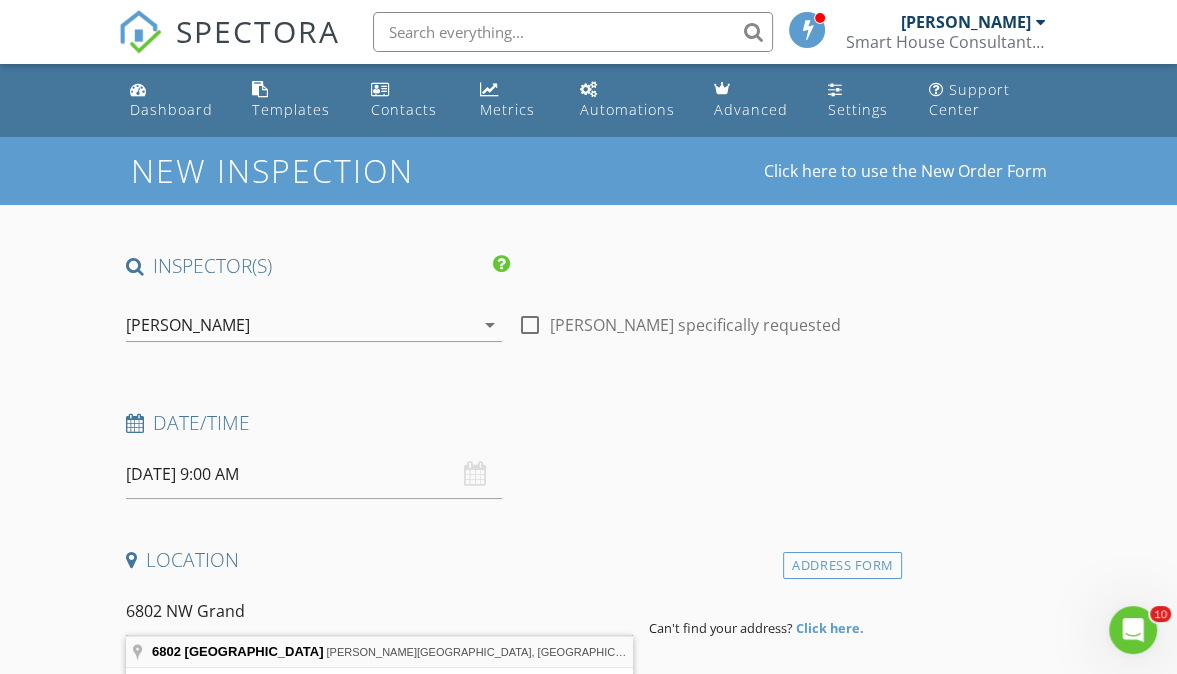 type on "6802 Northwest Grand Boulevard, Nichols Hills, OK, USA" 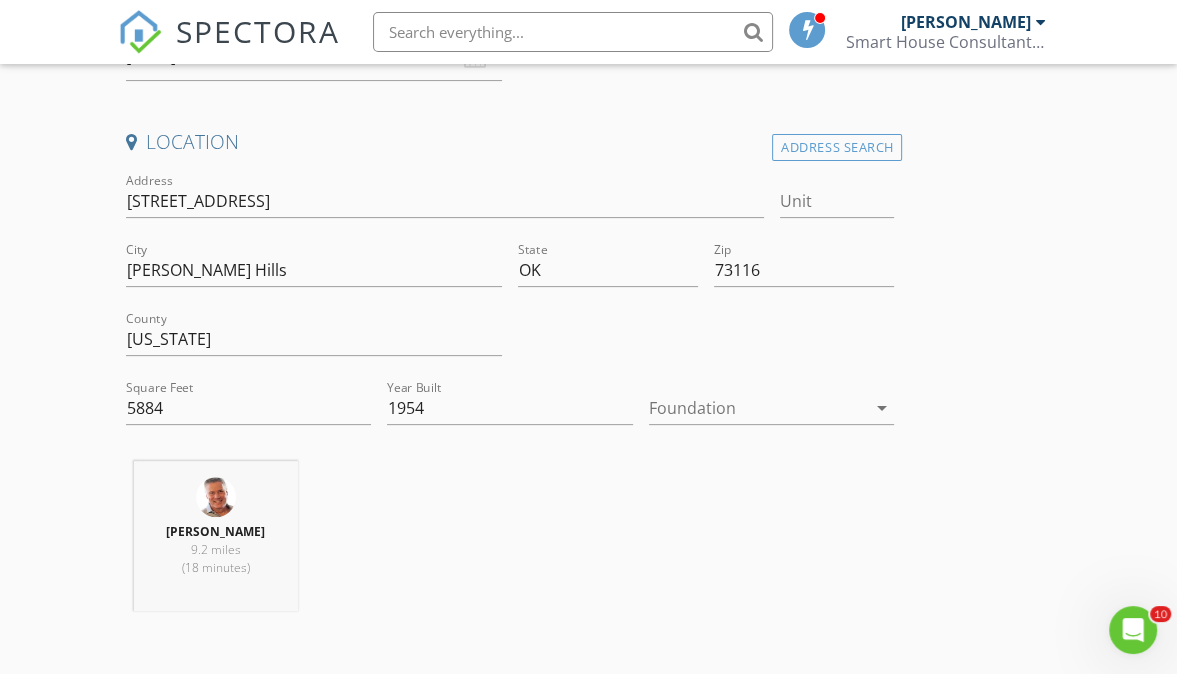 scroll, scrollTop: 419, scrollLeft: 0, axis: vertical 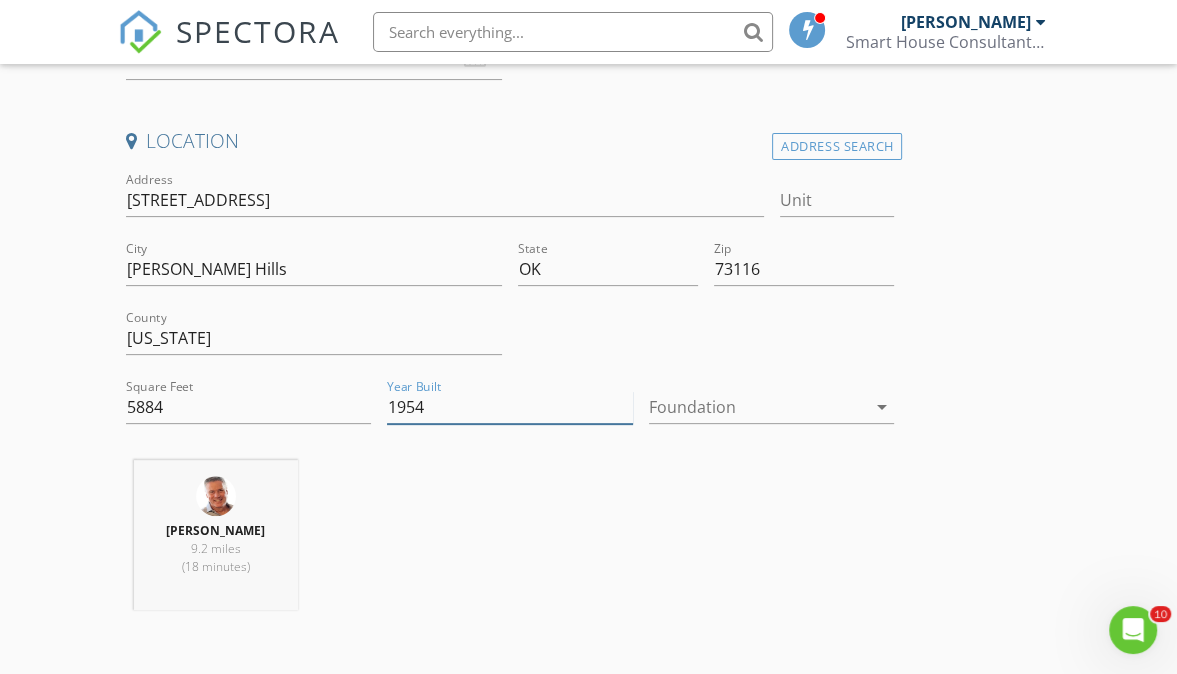 click on "1954" at bounding box center [510, 407] 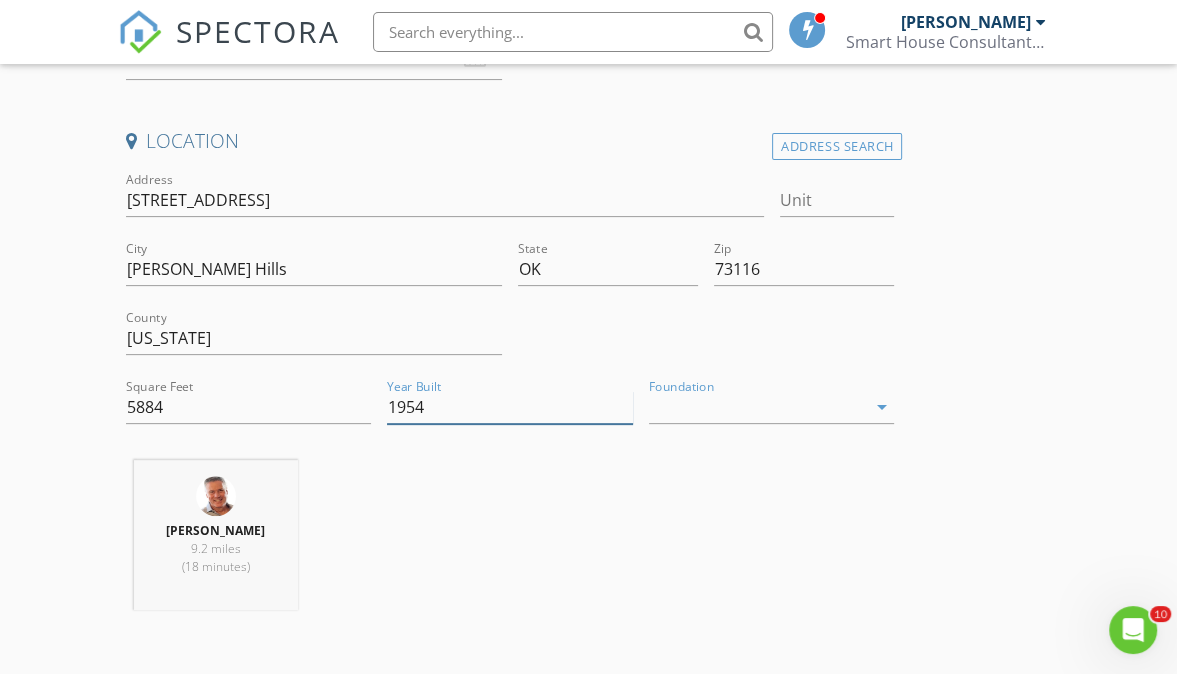 click on "1954" at bounding box center [510, 407] 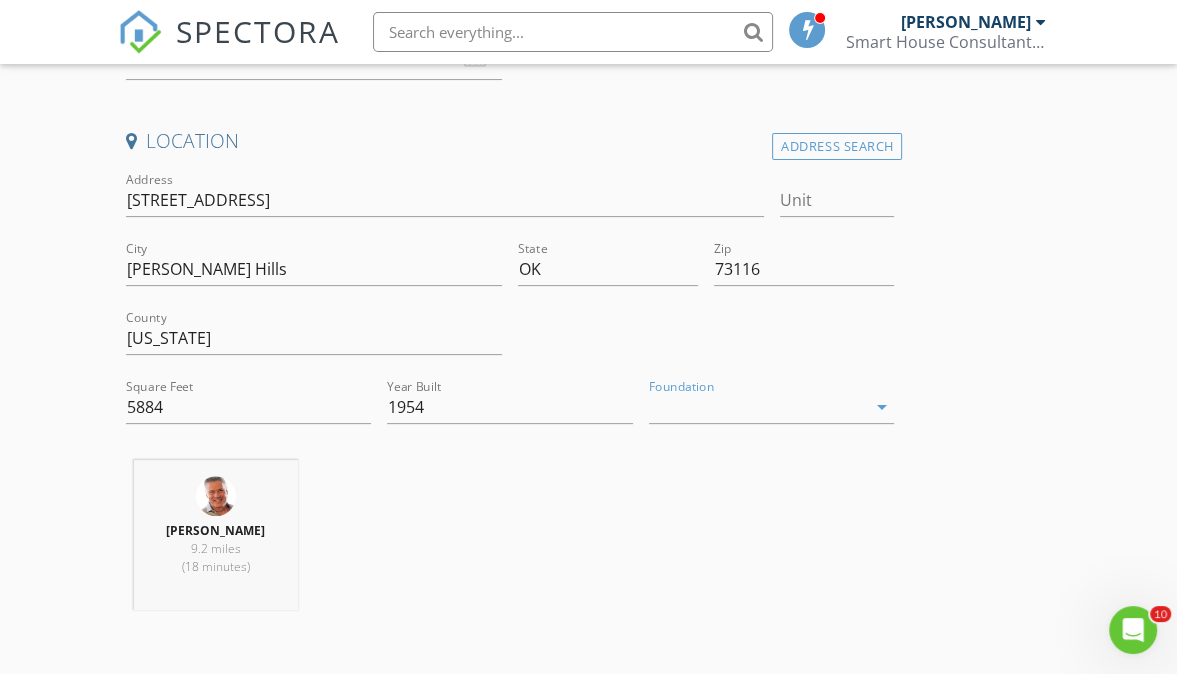 click on "arrow_drop_down" at bounding box center (882, 407) 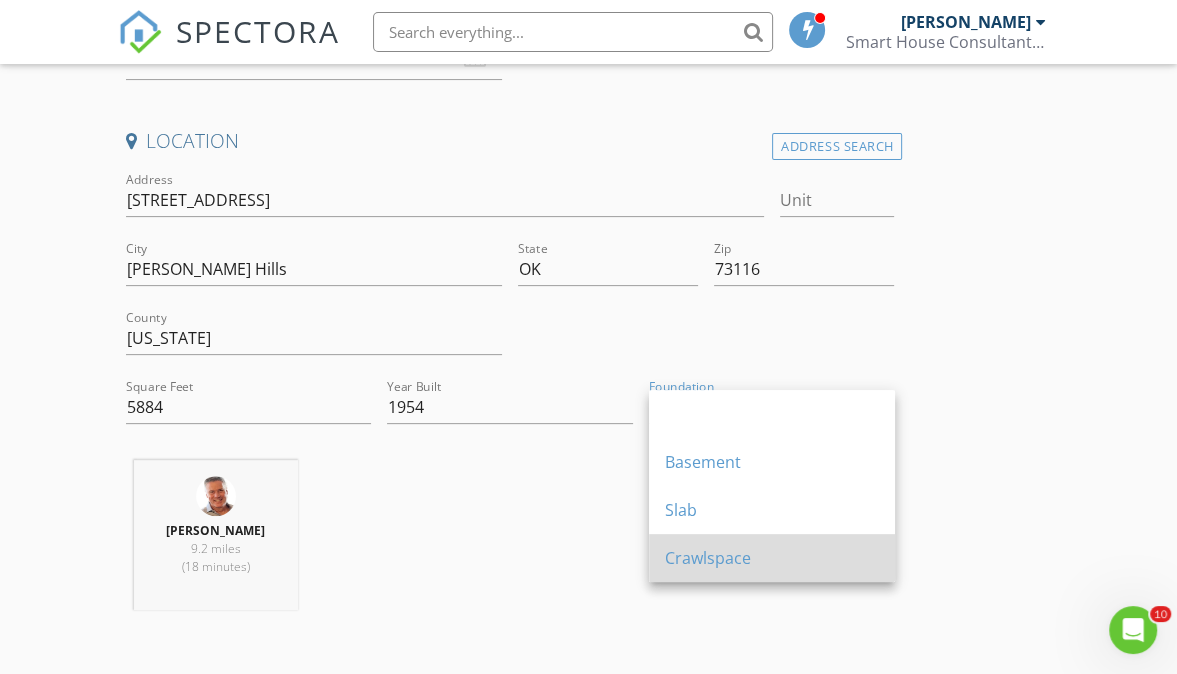 click on "Crawlspace" at bounding box center (772, 558) 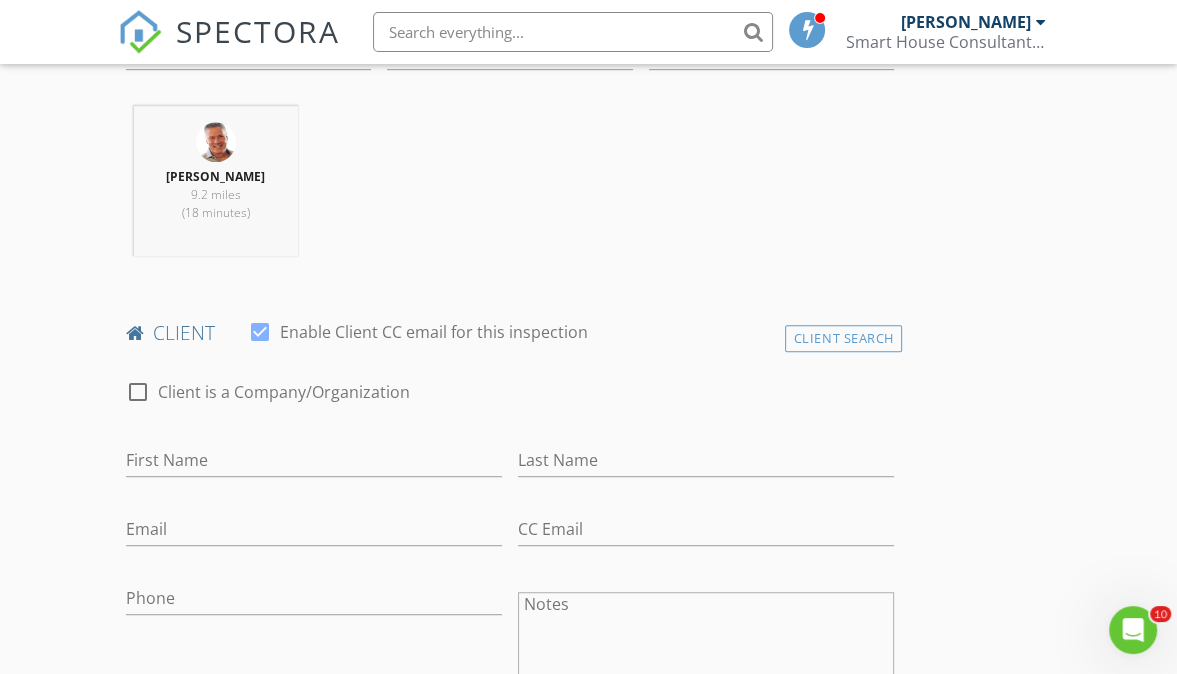 scroll, scrollTop: 781, scrollLeft: 0, axis: vertical 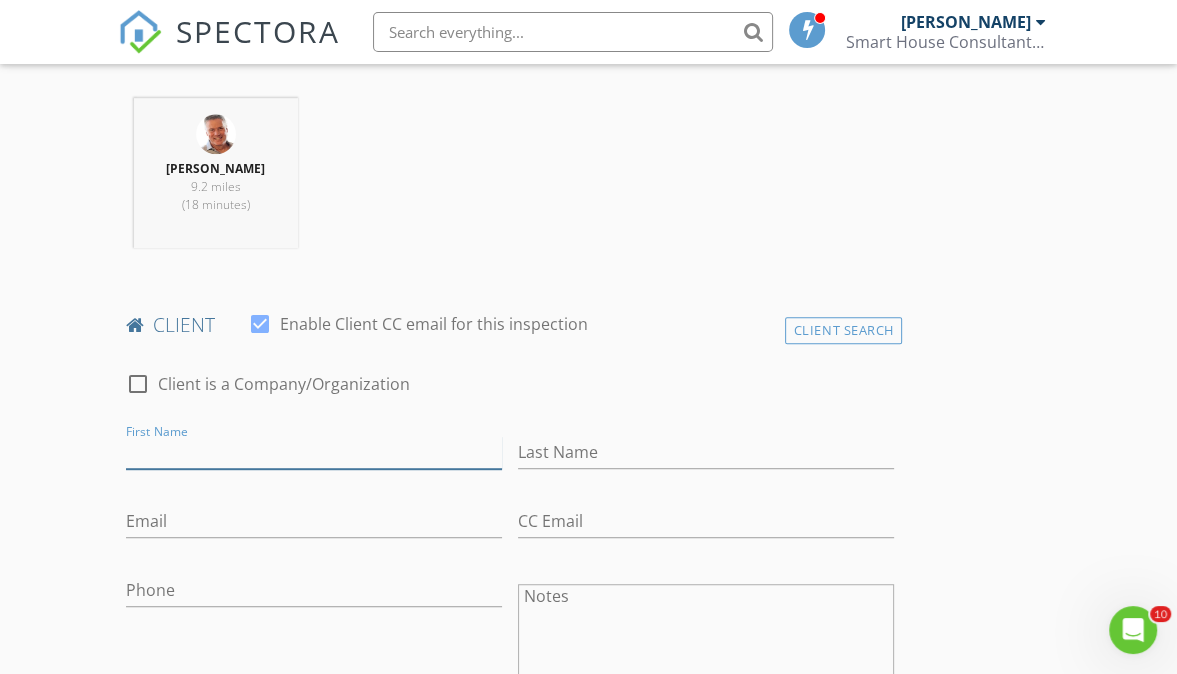 click on "First Name" at bounding box center [314, 452] 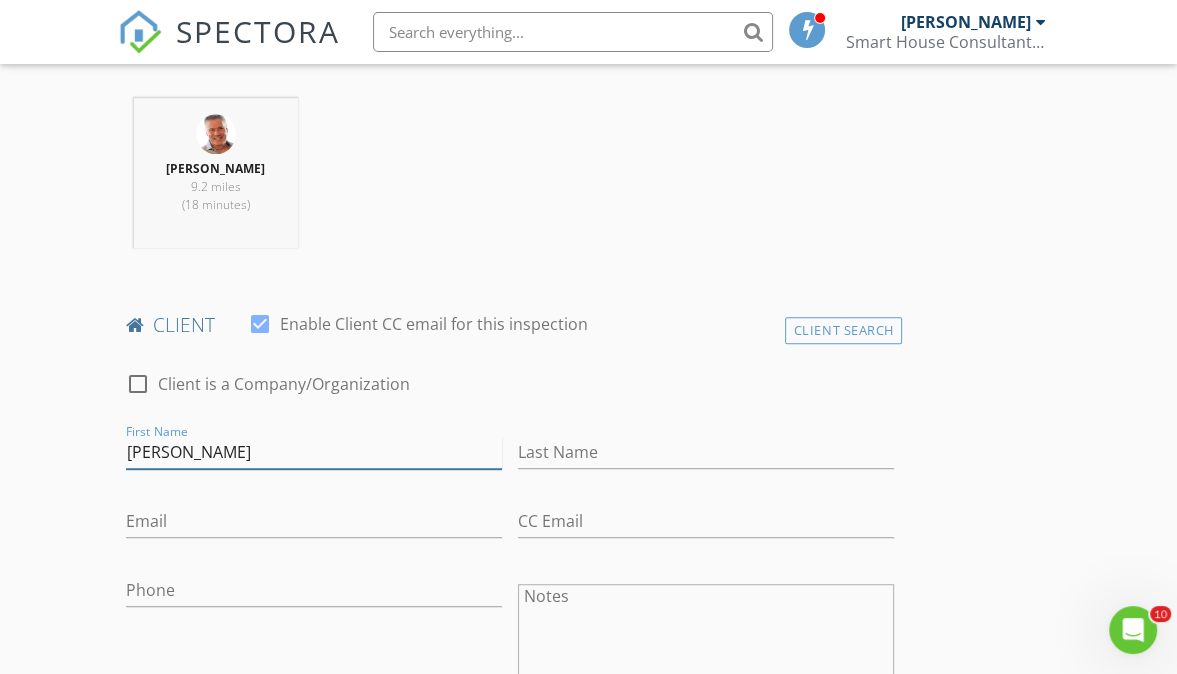 type on "[PERSON_NAME]" 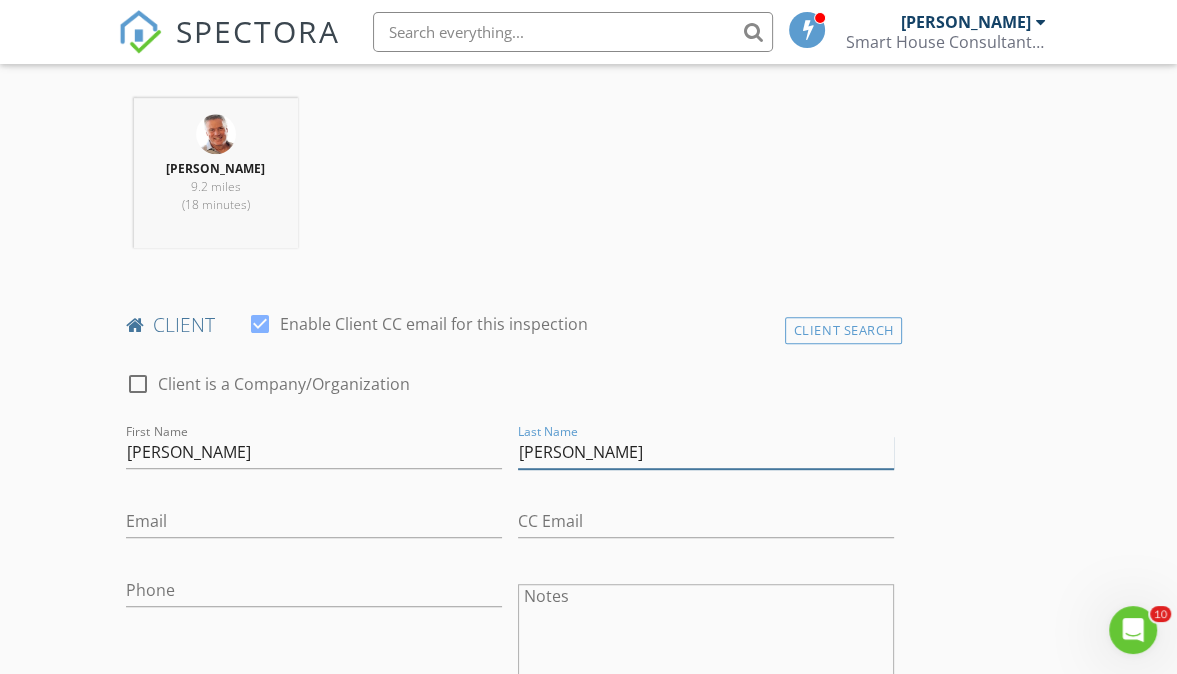 type on "Athey" 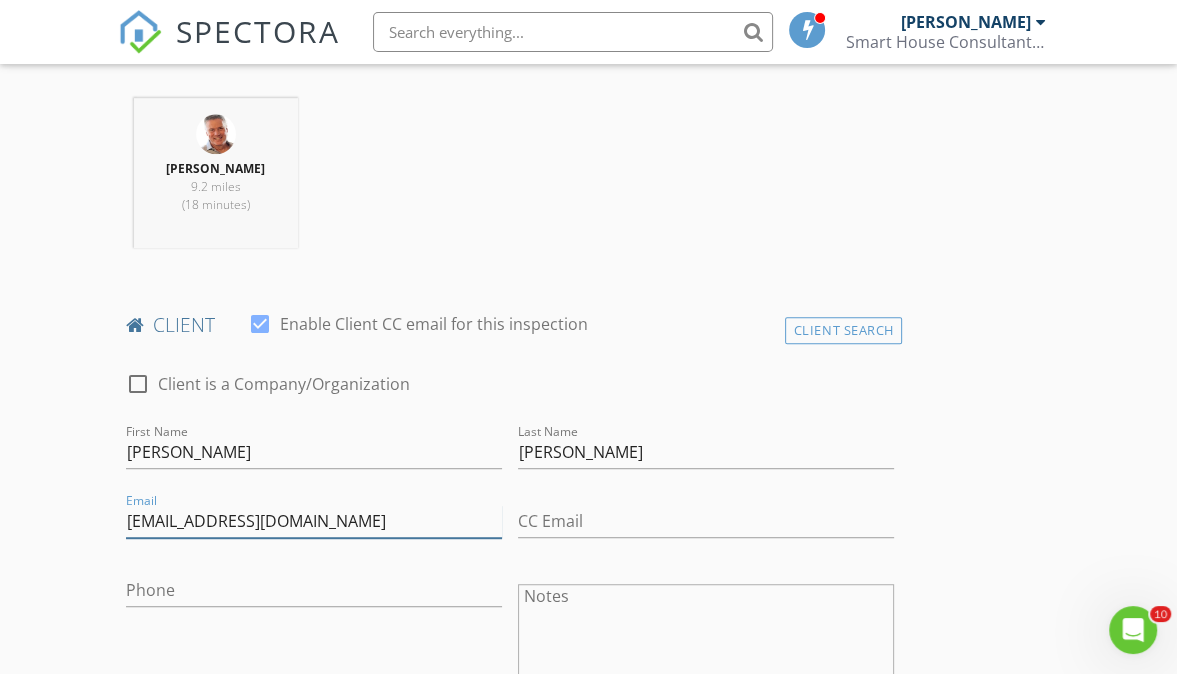 type on "ma@birdpoint.com" 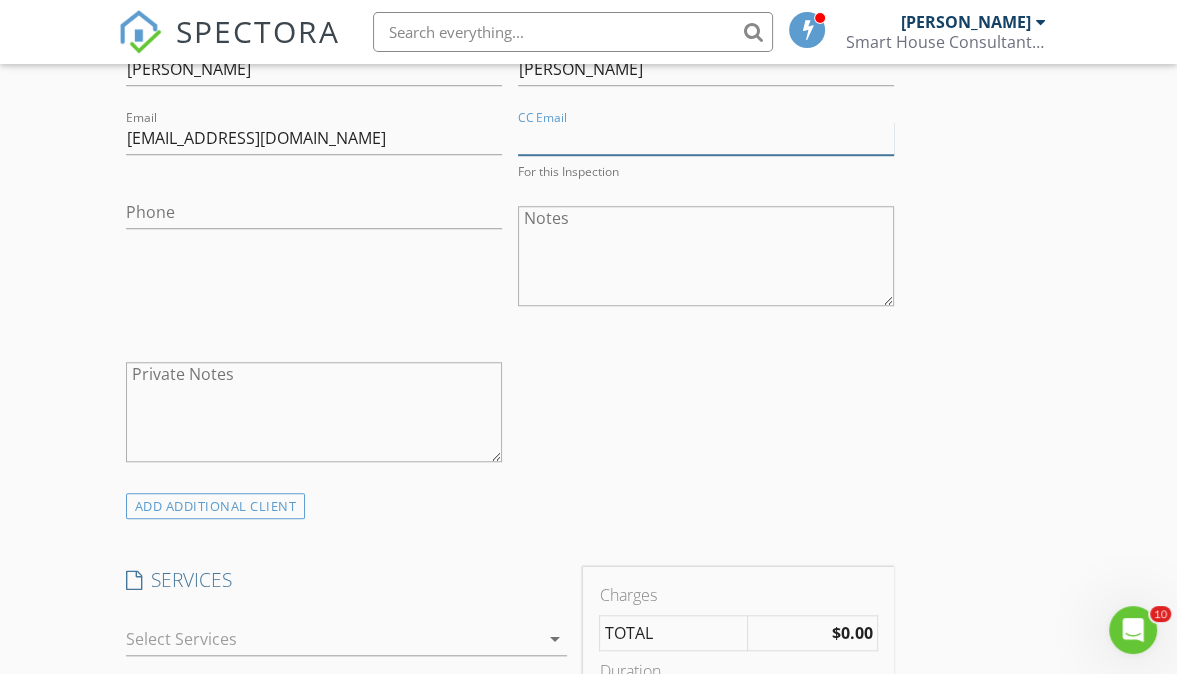 scroll, scrollTop: 1297, scrollLeft: 0, axis: vertical 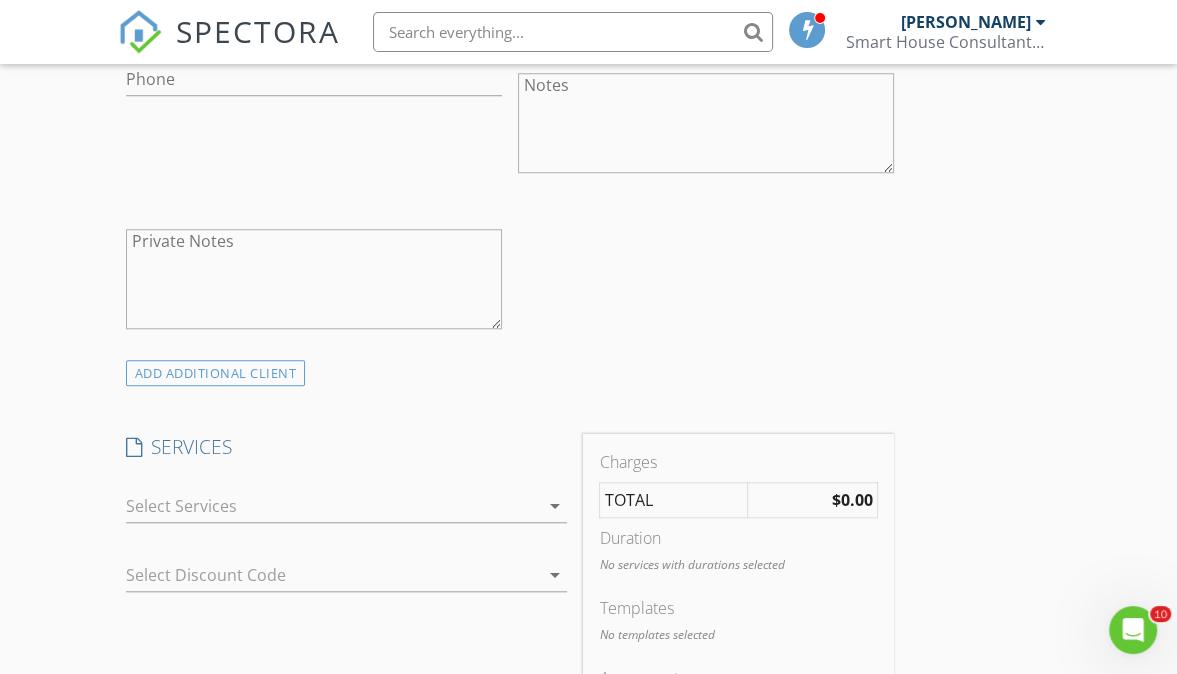 click on "arrow_drop_down" at bounding box center [555, 506] 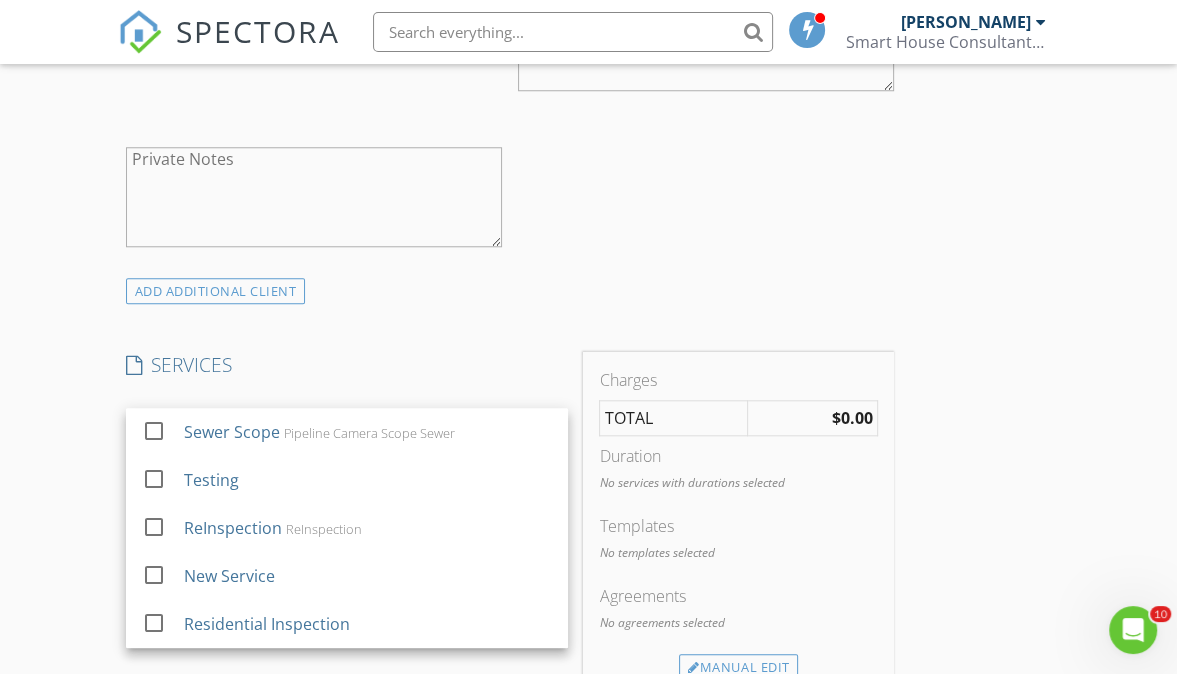 scroll, scrollTop: 1464, scrollLeft: 0, axis: vertical 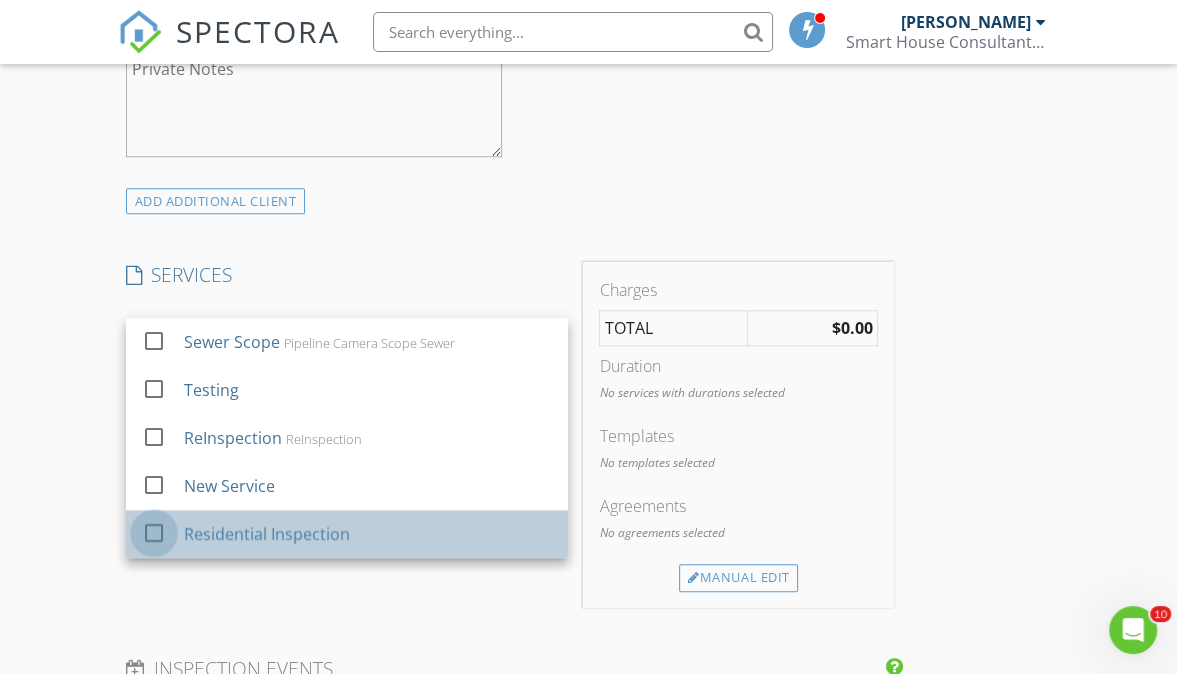 click at bounding box center (154, 533) 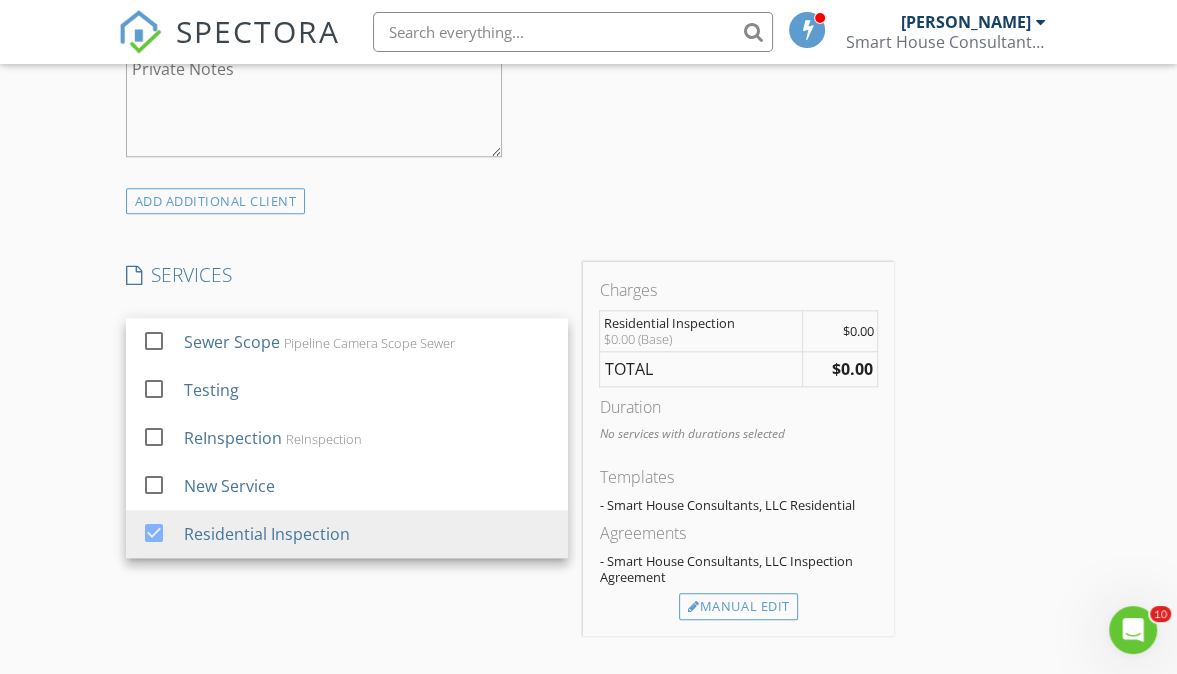 click on "SERVICES
check_box_outline_blank   Sewer Scope   Pipeline Camera Scope Sewer check_box_outline_blank   Testing   check_box_outline_blank   ReInspection   ReInspection check_box_outline_blank   New Service   check_box   Residential Inspection   Residential Inspection arrow_drop_down   check_box_outline_blank   Crawl Space   Must be accessible check_box_outline_blank   Sewer Scope   Camera Scope Sewer Line check_box_outline_blank   Duct Scope   Camera Scope Ducts 1 system Residential Inspection Options arrow_drop_down   Select Discount Code arrow_drop_down" at bounding box center (347, 449) 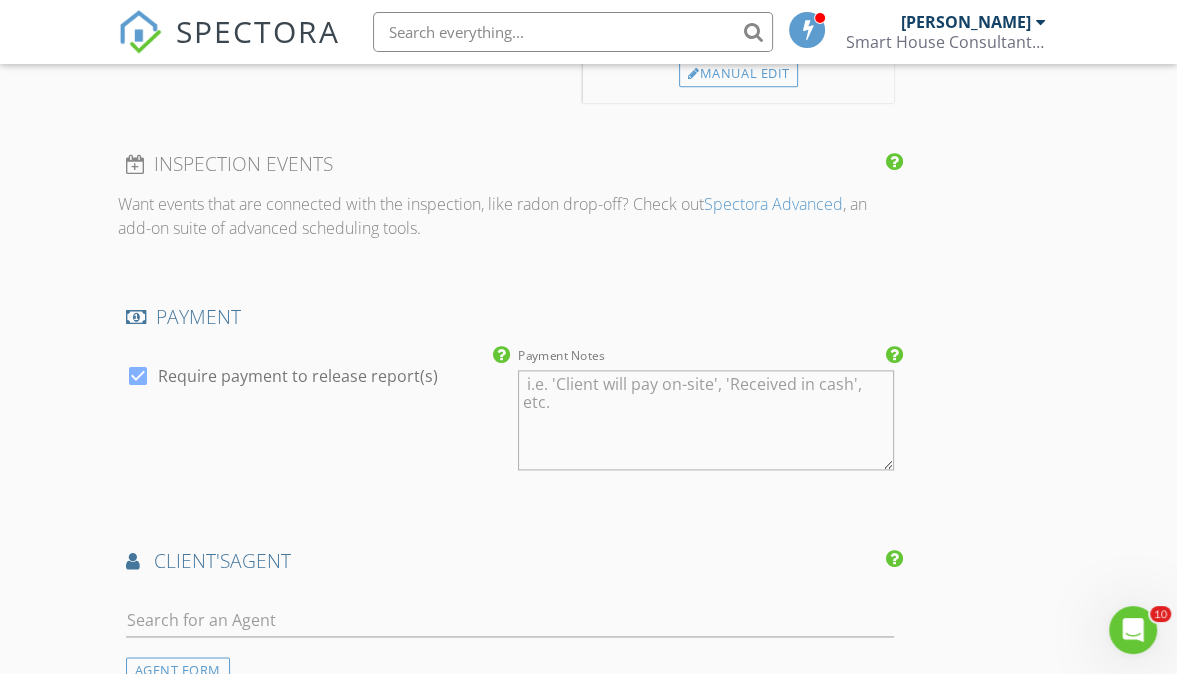 scroll, scrollTop: 1998, scrollLeft: 0, axis: vertical 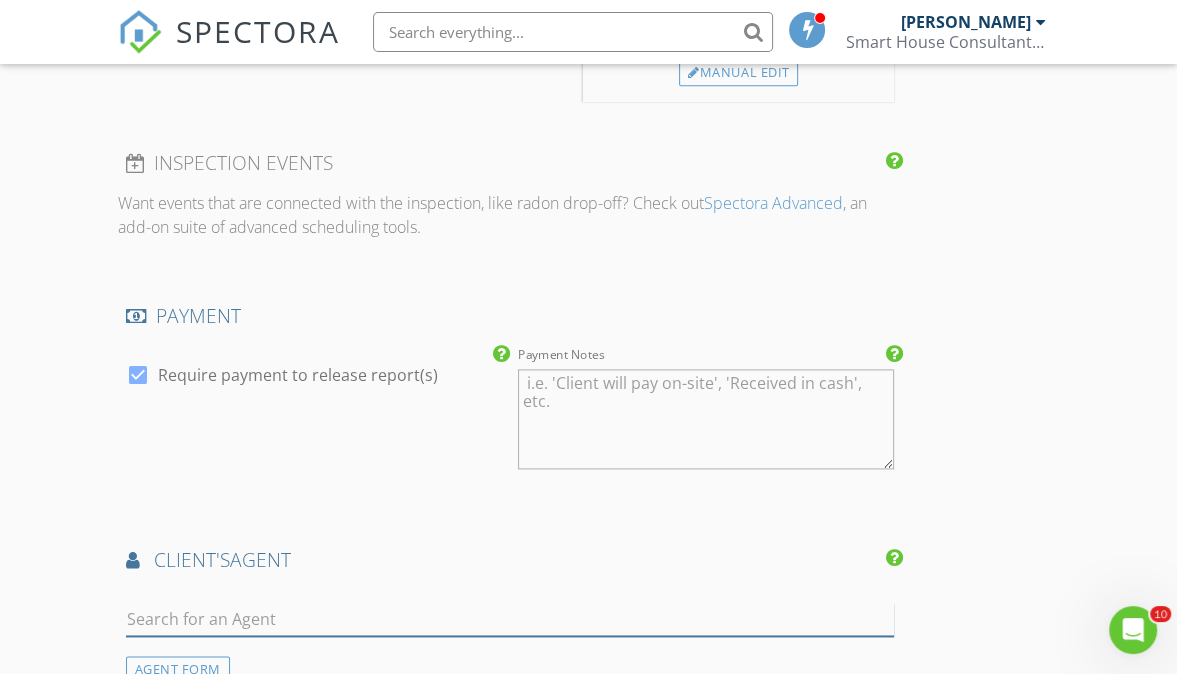 click at bounding box center [510, 619] 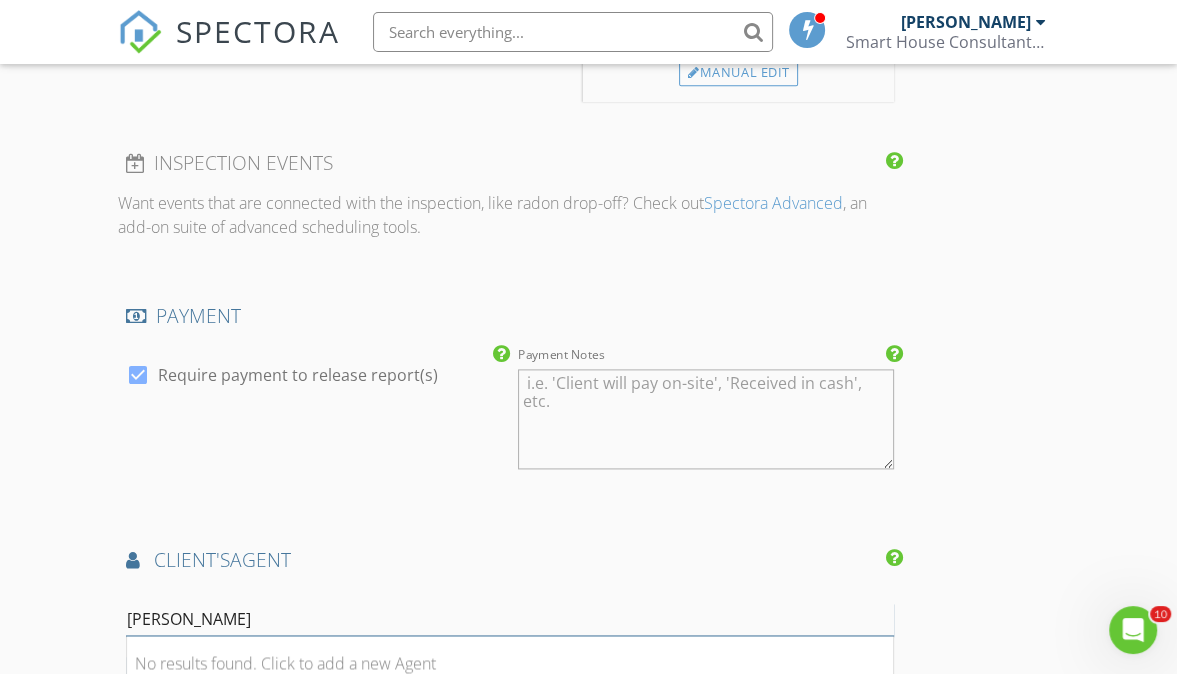 scroll, scrollTop: 2172, scrollLeft: 0, axis: vertical 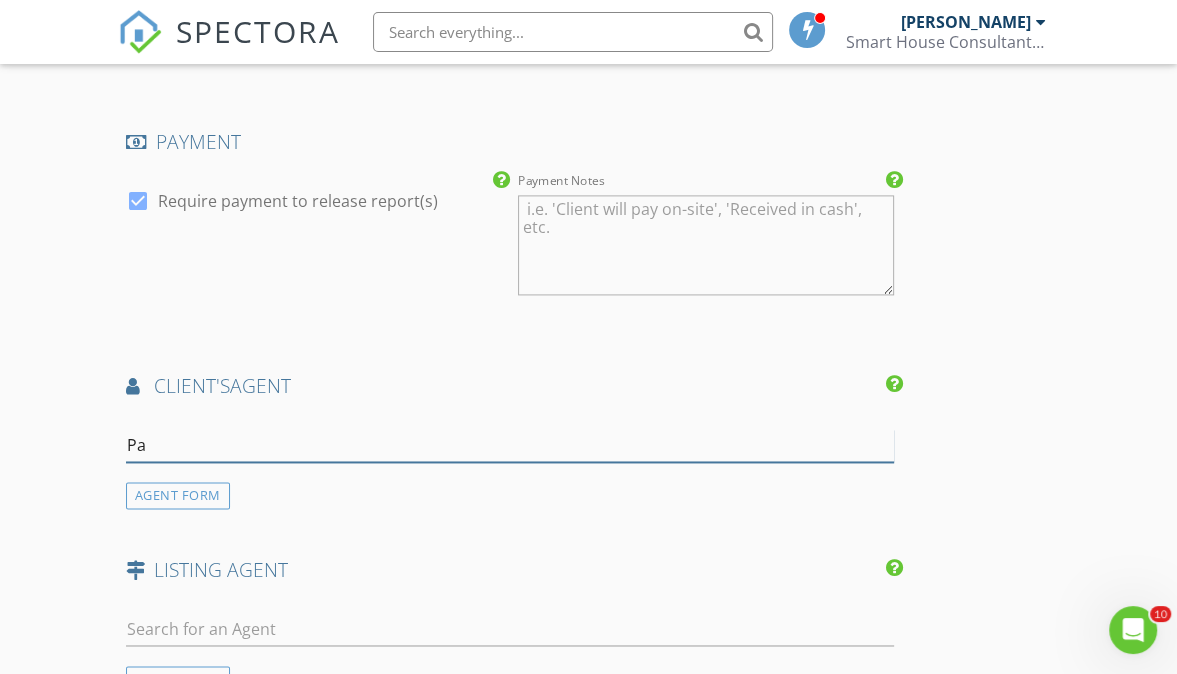 type on "P" 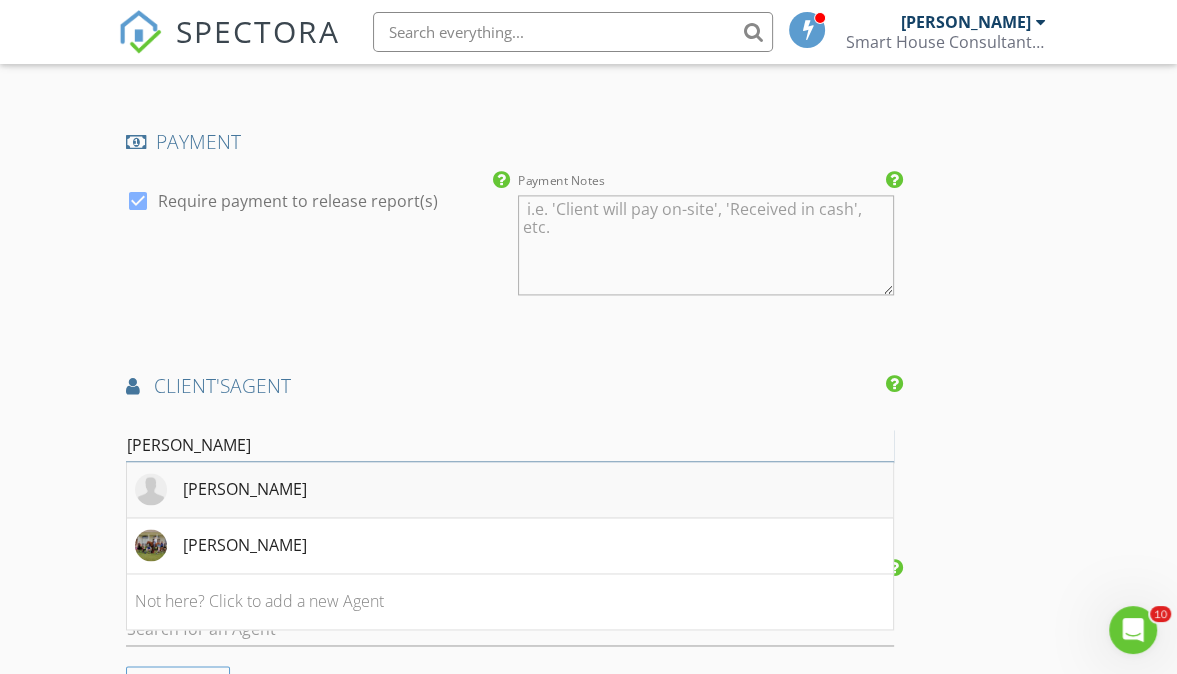 type on "Dana" 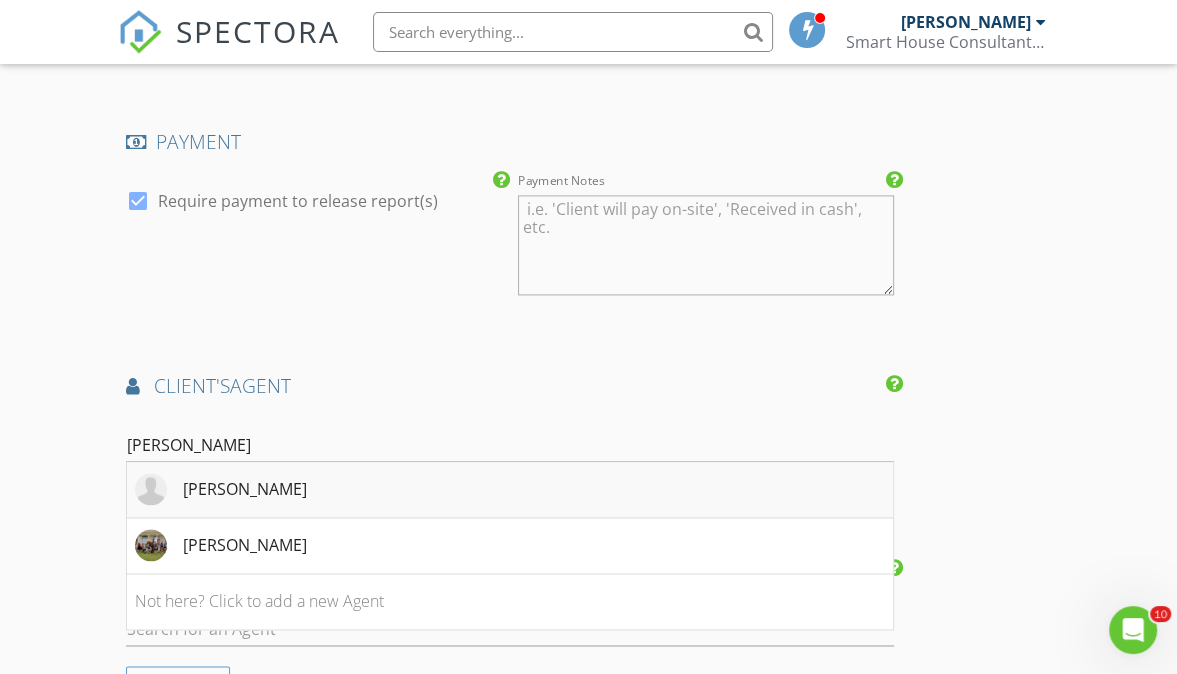 click on "Dana Gordon" at bounding box center [245, 489] 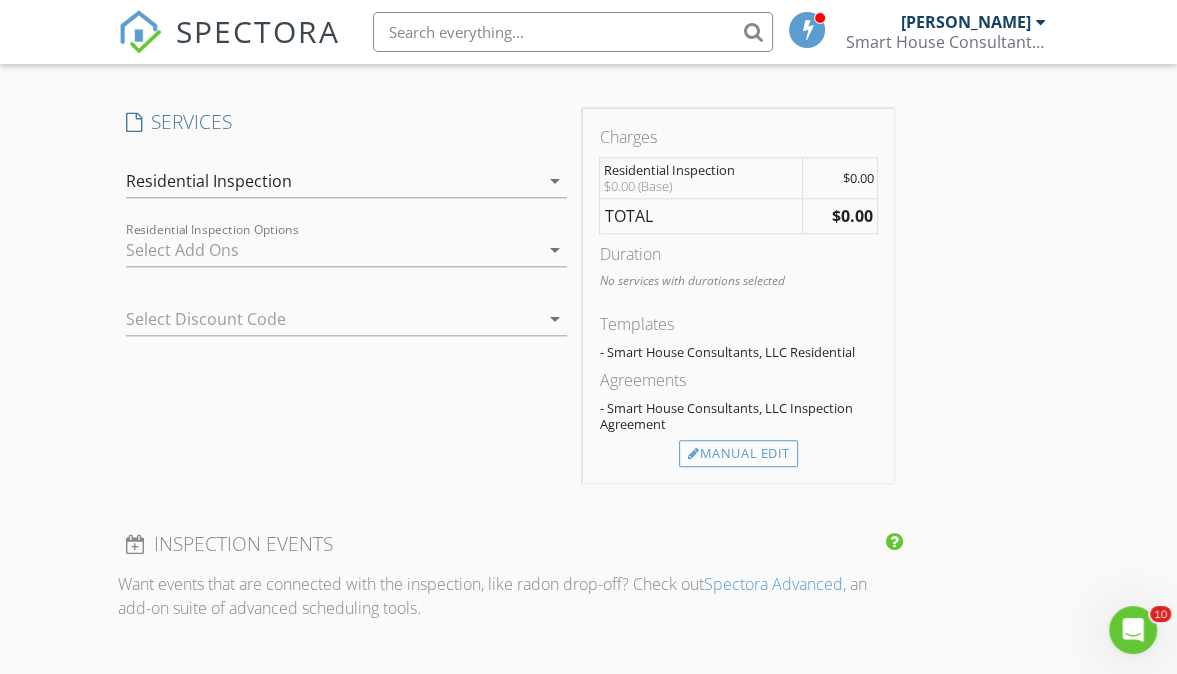 scroll, scrollTop: 1580, scrollLeft: 0, axis: vertical 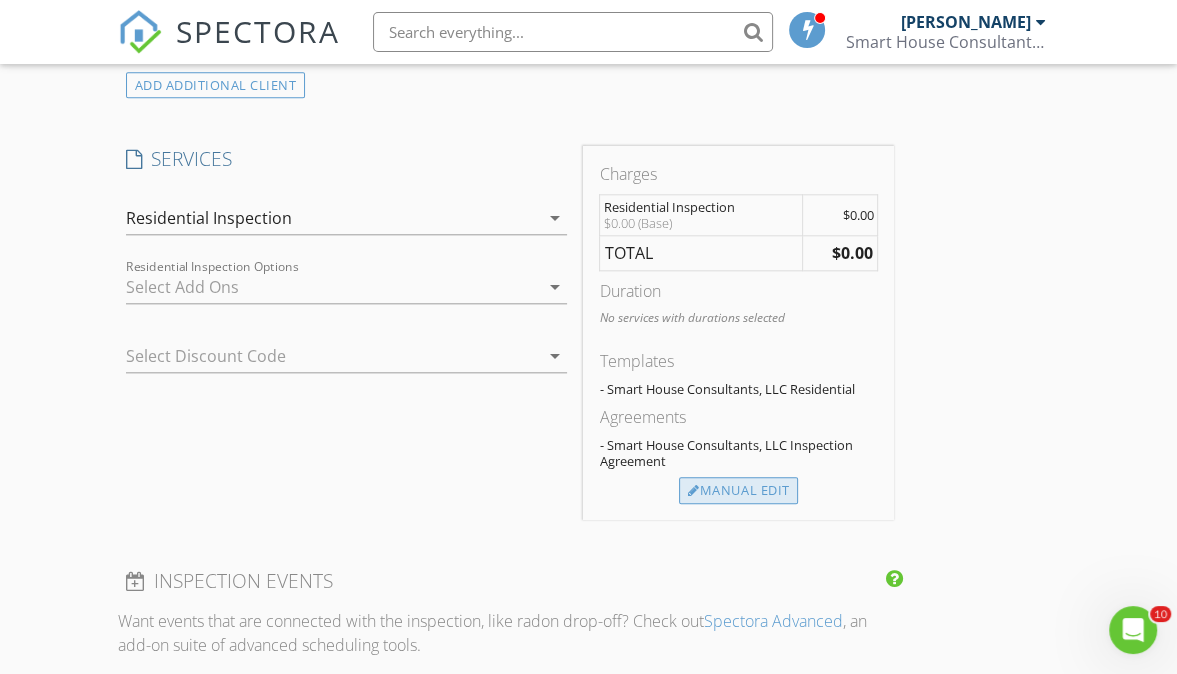 click on "Manual Edit" at bounding box center [738, 491] 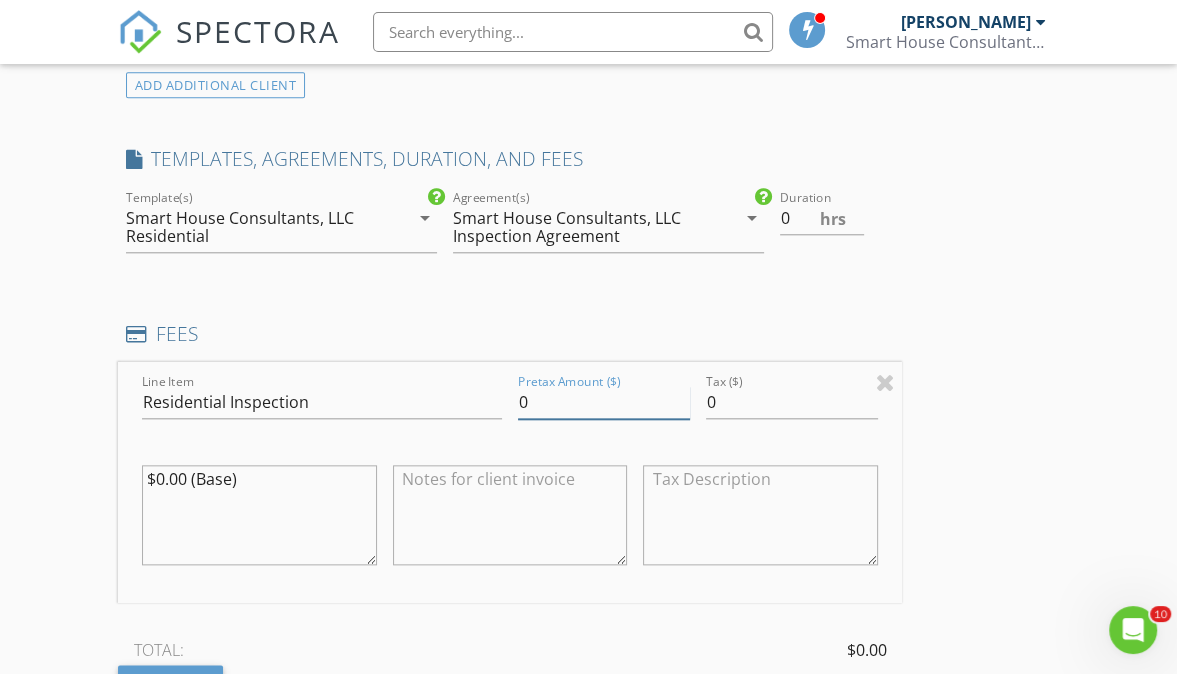 click on "0" at bounding box center (604, 402) 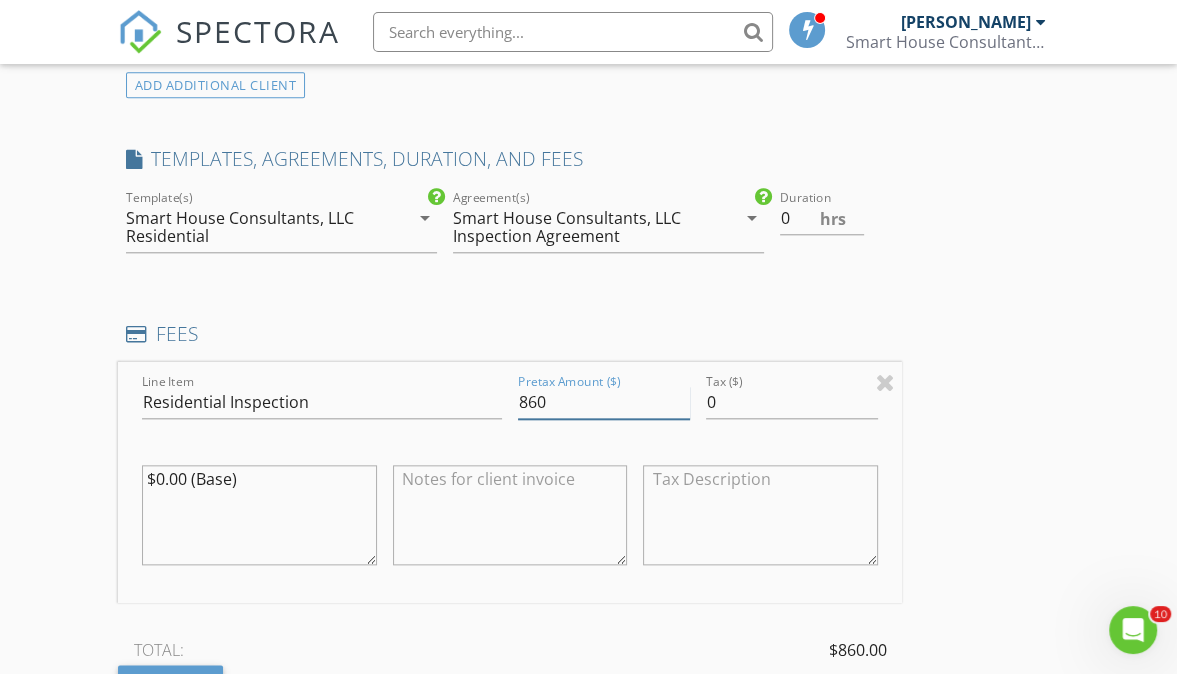 type on "860" 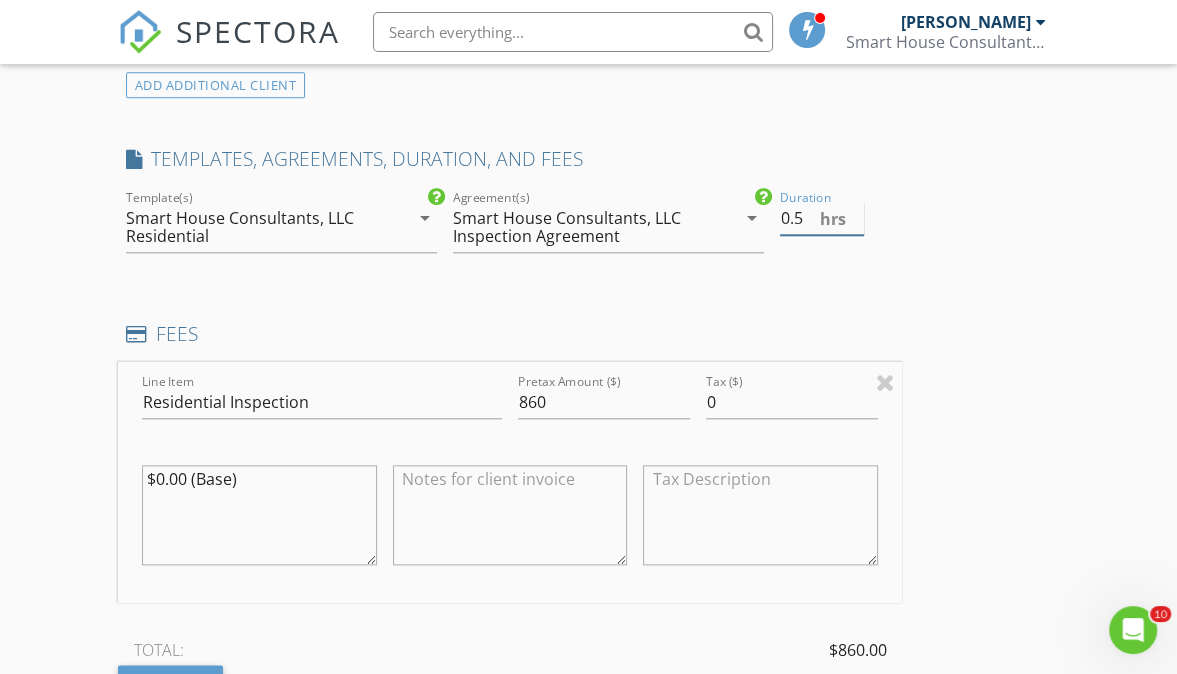 click on "0.5" at bounding box center (822, 218) 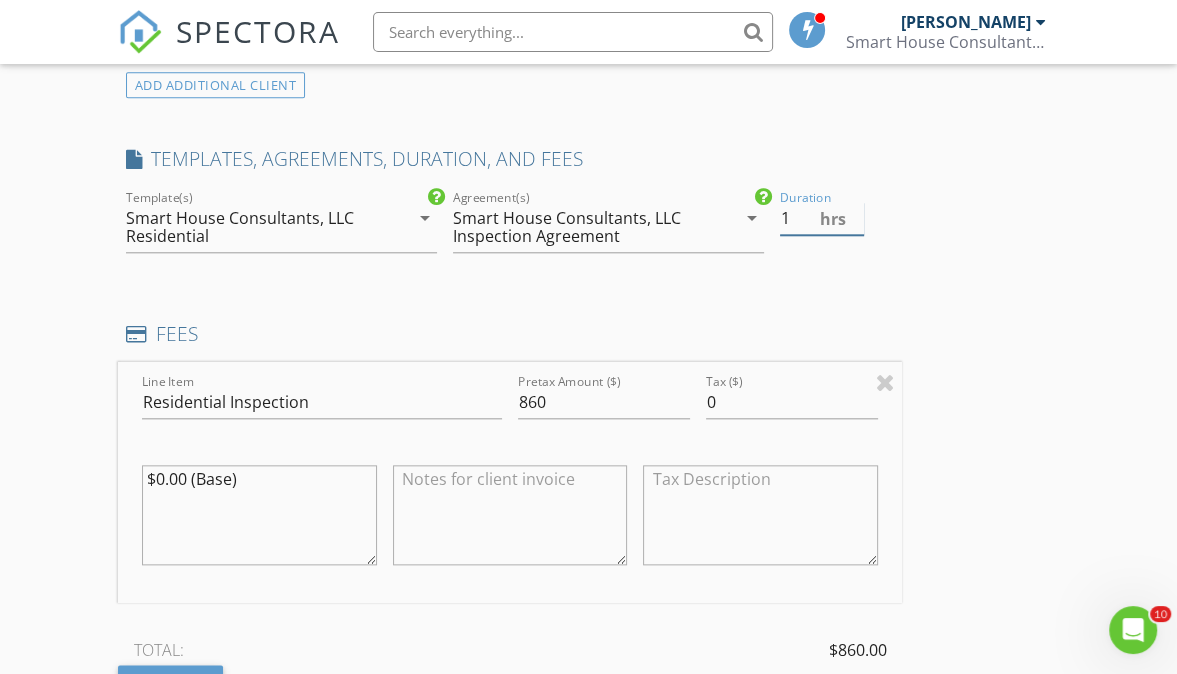 click on "1" at bounding box center [822, 218] 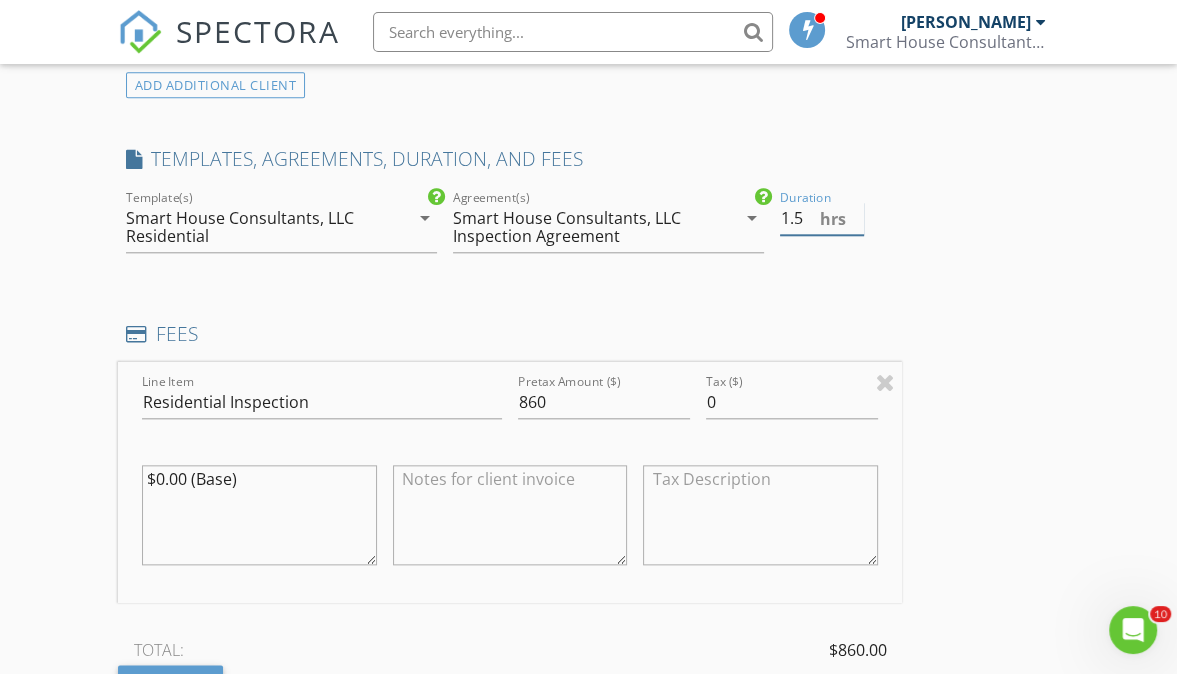 click on "1.5" at bounding box center [822, 218] 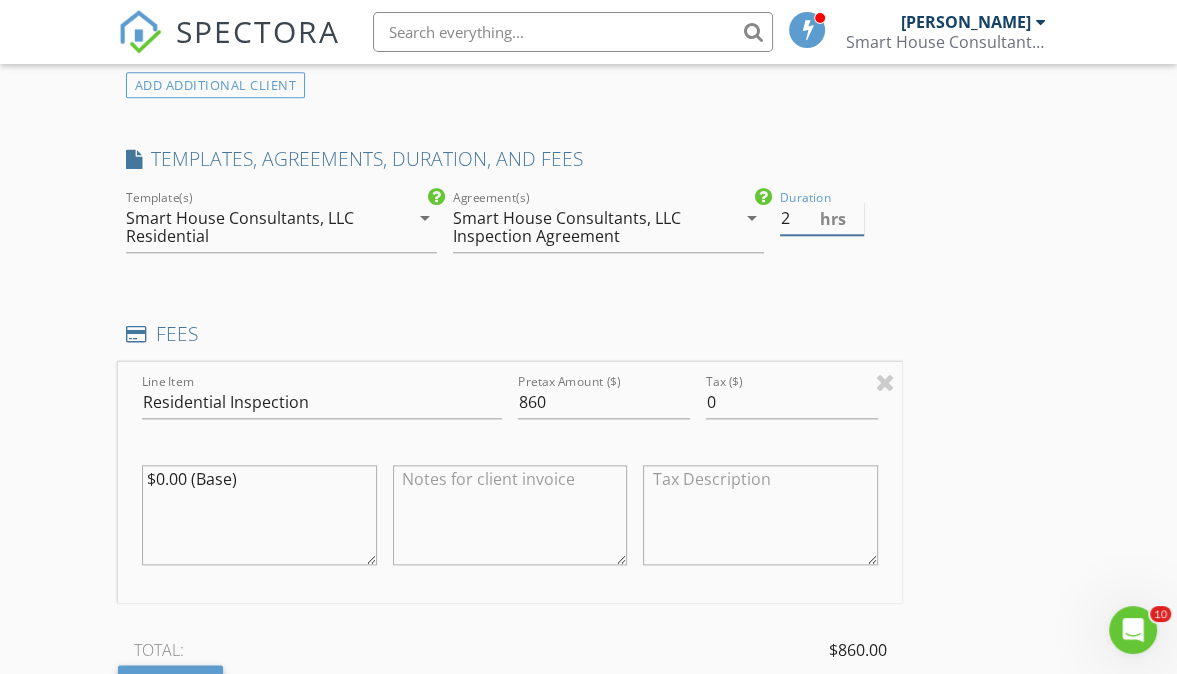 click on "2" at bounding box center (822, 218) 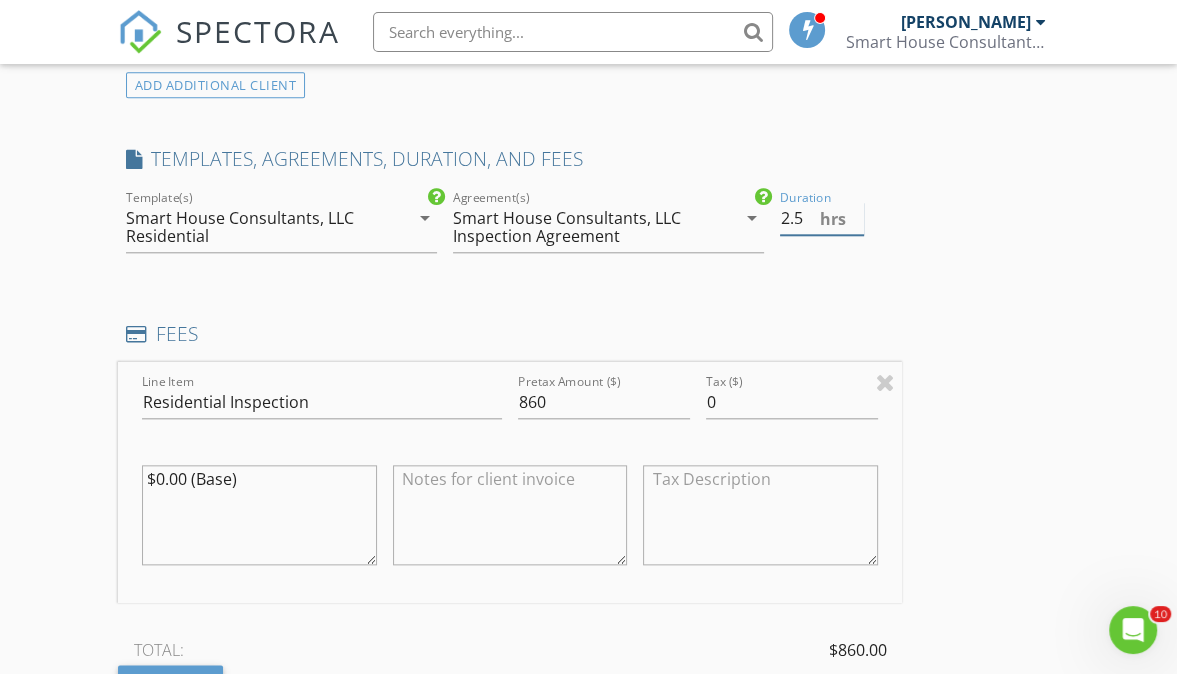 click on "2.5" at bounding box center [822, 218] 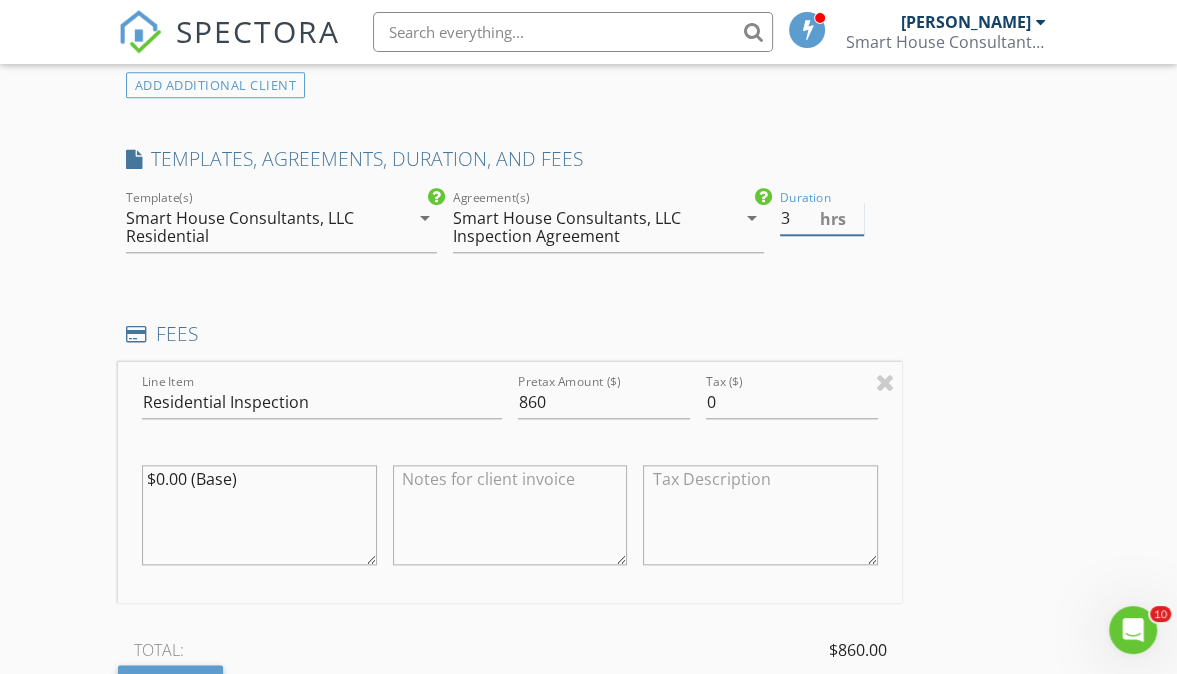 click on "3" at bounding box center (822, 218) 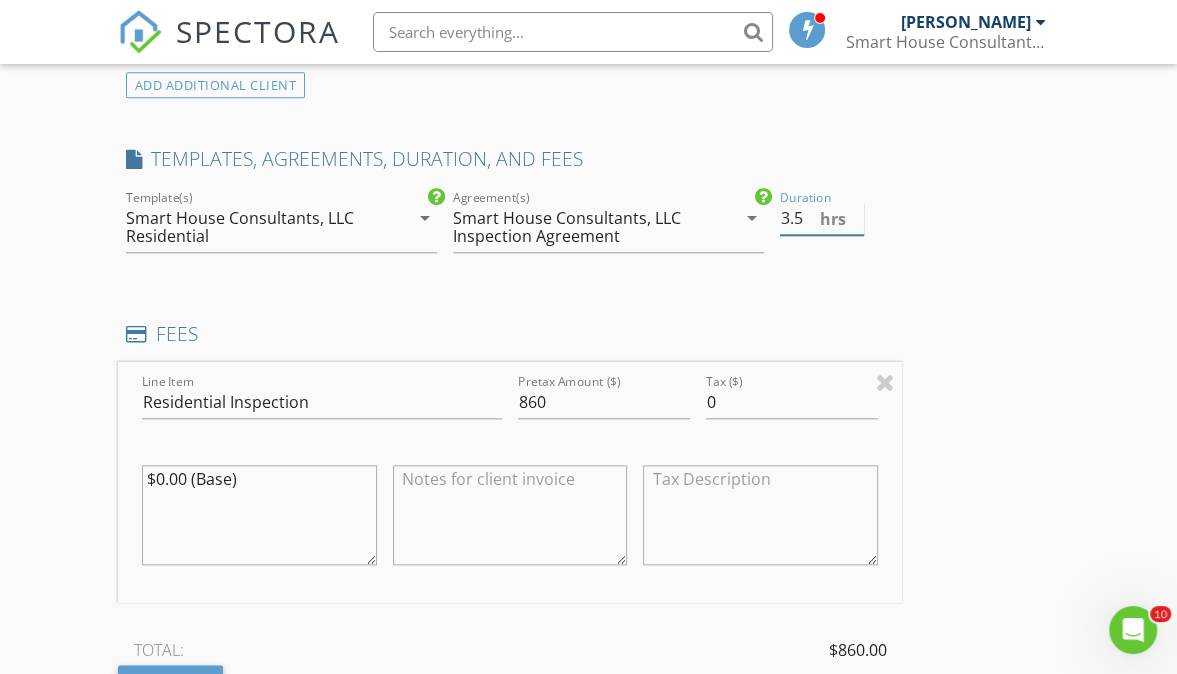 click on "3.5" at bounding box center [822, 218] 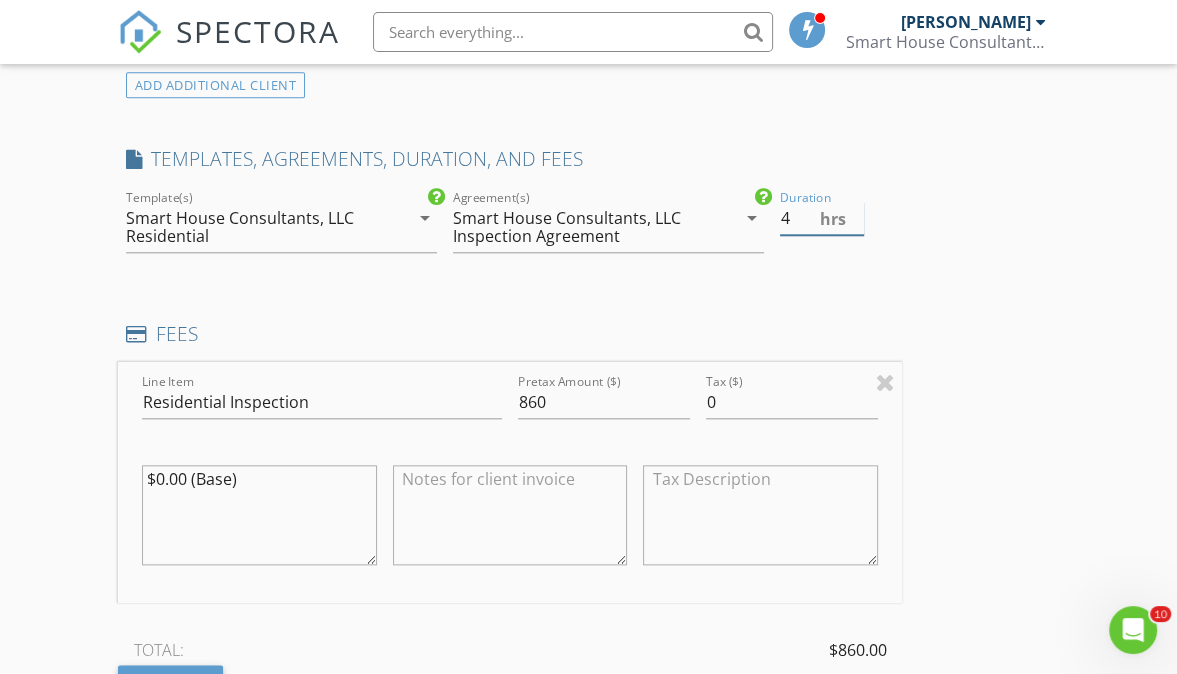 click on "4" at bounding box center (822, 218) 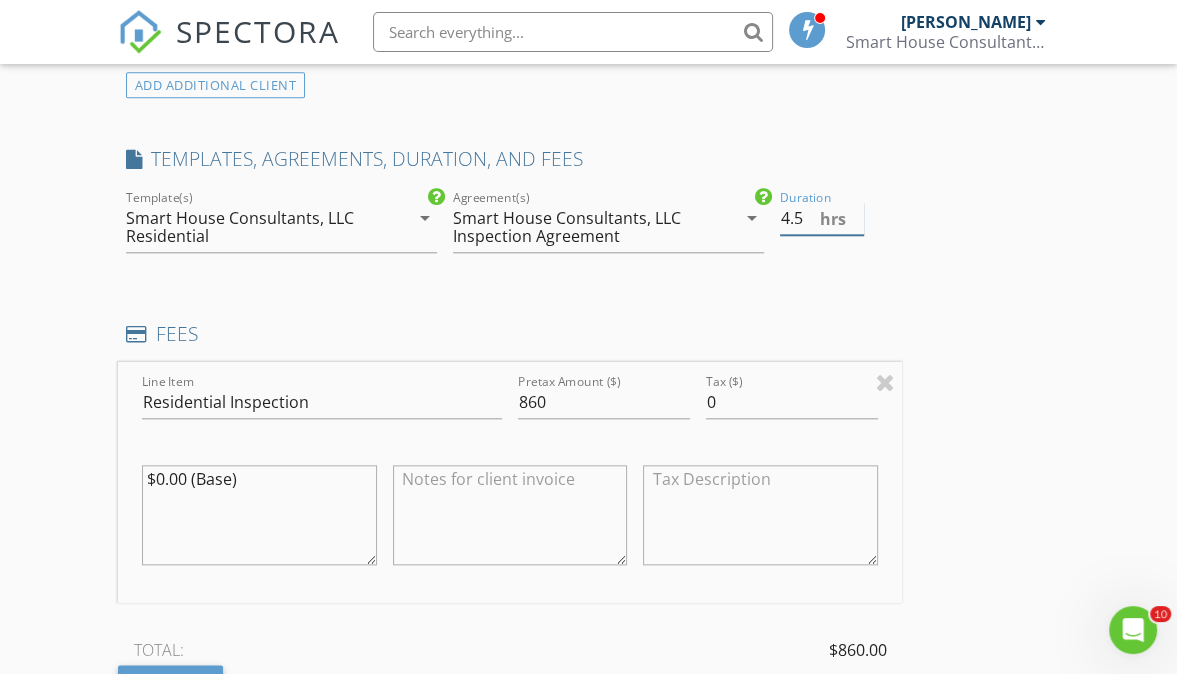 type on "4.5" 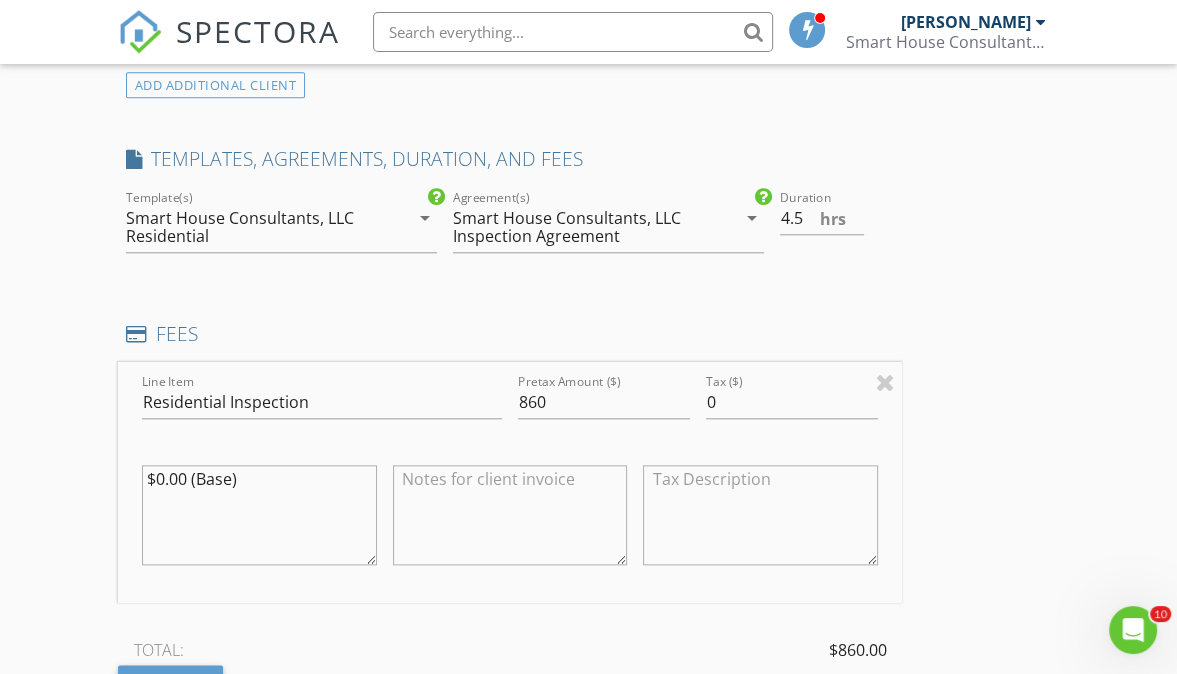 click on "INSPECTOR(S)
check_box   John Buntz   PRIMARY   John Buntz arrow_drop_down   check_box_outline_blank John Buntz specifically requested
Date/Time
07/17/2025 9:00 AM
Location
Address Search       Address 6802 NW Grand Blvd   Unit   City Nichols Hills   State OK   Zip 73116   County Oklahoma     Square Feet 5884   Year Built 1954   Foundation Crawlspace arrow_drop_down     John Buntz     9.2 miles     (18 minutes)
client
check_box Enable Client CC email for this inspection   Client Search     check_box_outline_blank Client is a Company/Organization     First Name Matthew   Last Name Athey   Email ma@birdpoint.com   CC Email   Phone           Notes   Private Notes
ADD ADDITIONAL client
SERVICES
check_box_outline_blank   Sewer Scope   Pipeline Camera Scope Sewer   Testing" at bounding box center [589, 736] 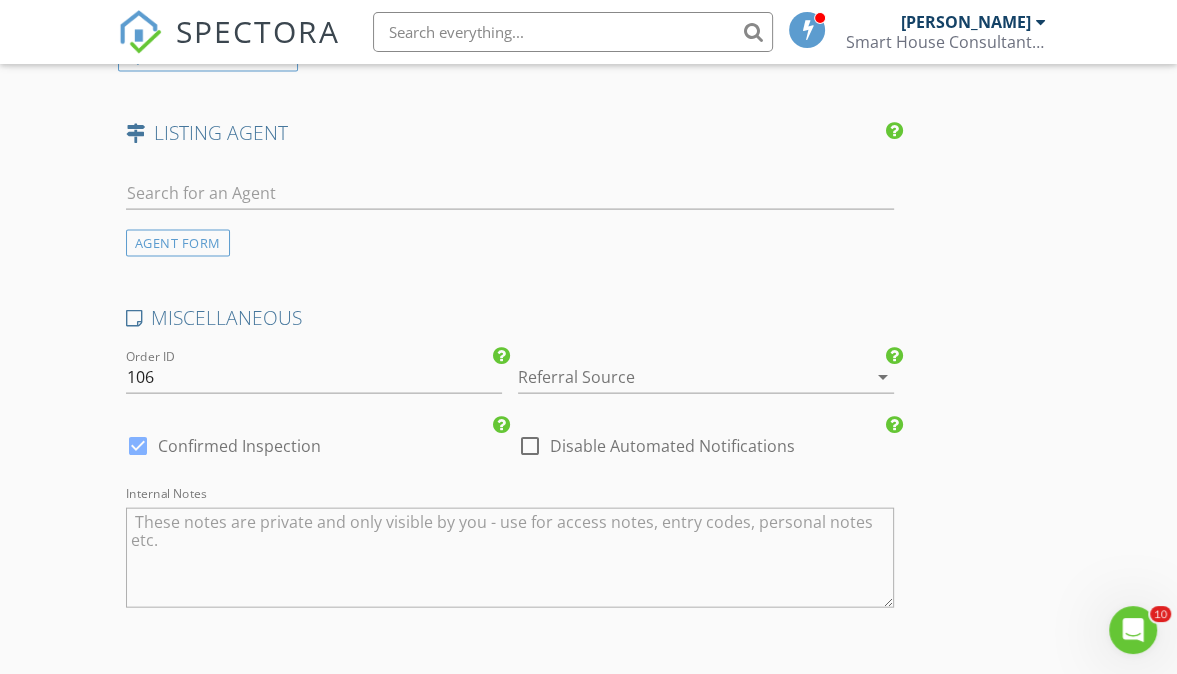 scroll, scrollTop: 3748, scrollLeft: 0, axis: vertical 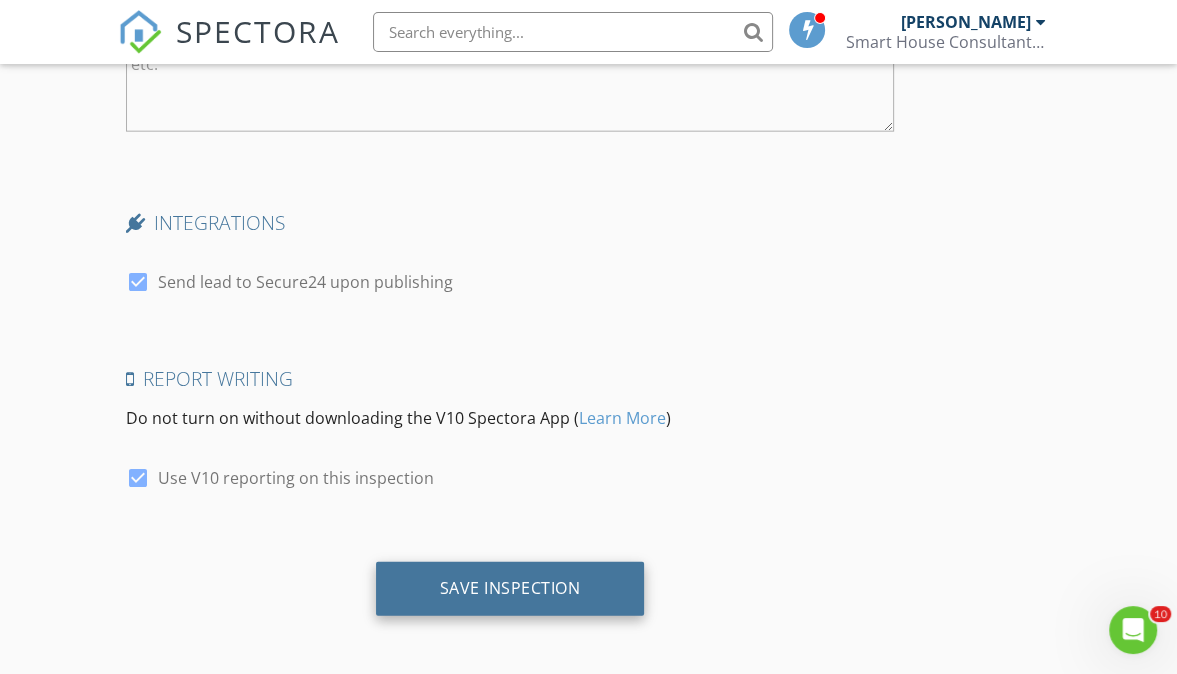 click on "Save Inspection" at bounding box center [510, 588] 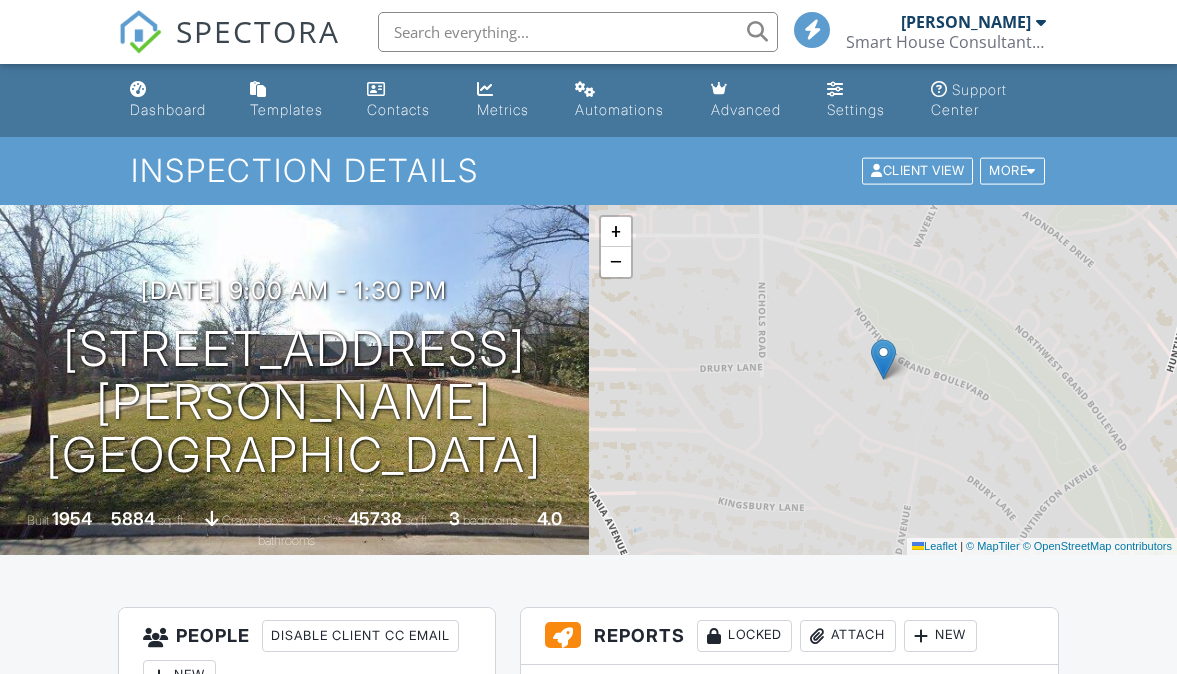 scroll, scrollTop: 0, scrollLeft: 0, axis: both 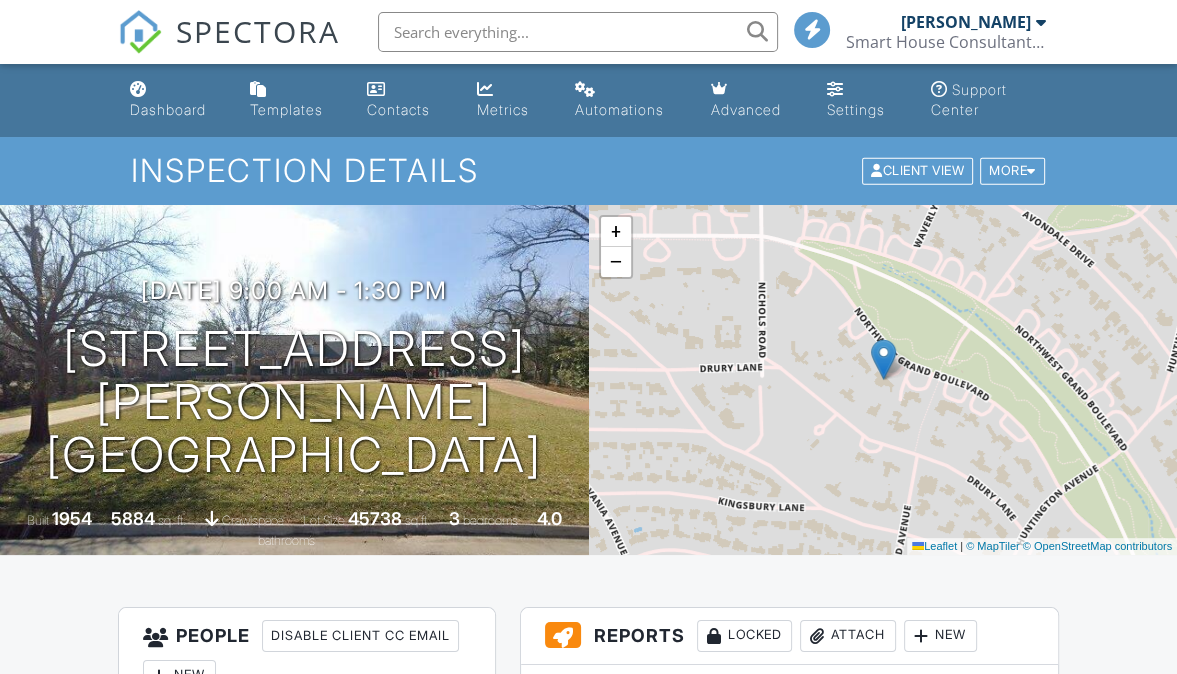 click on "Dashboard" at bounding box center (168, 109) 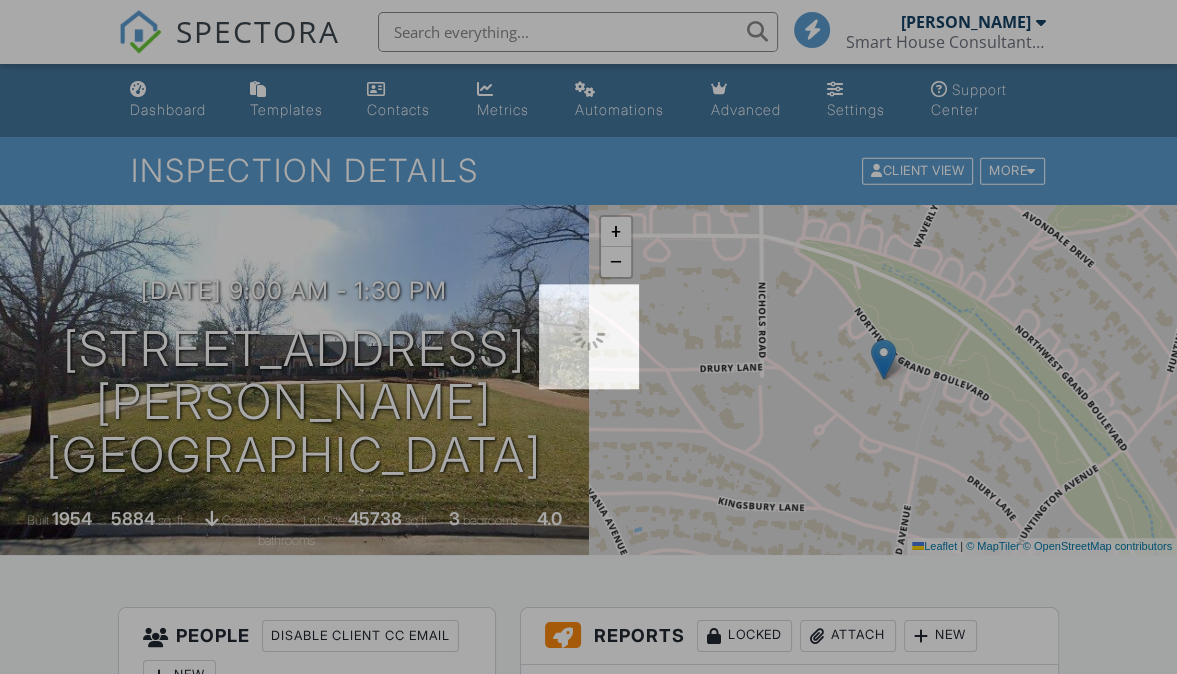 scroll, scrollTop: 0, scrollLeft: 0, axis: both 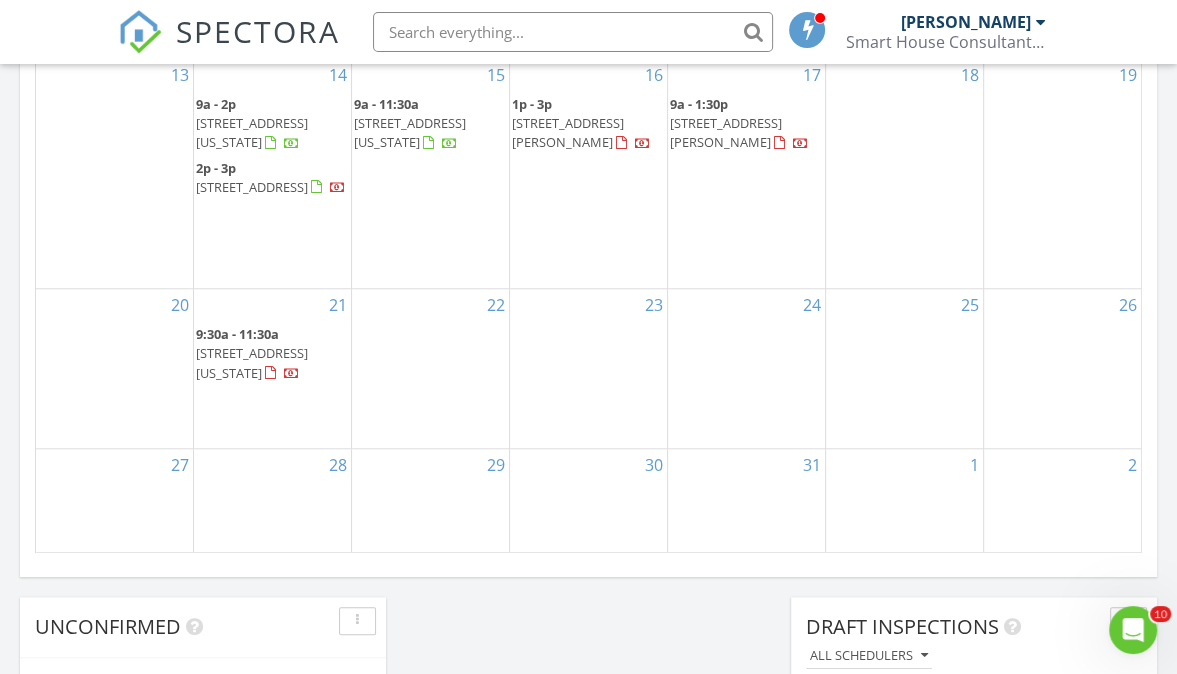 click on "9:30a - 11:30a" at bounding box center (237, 334) 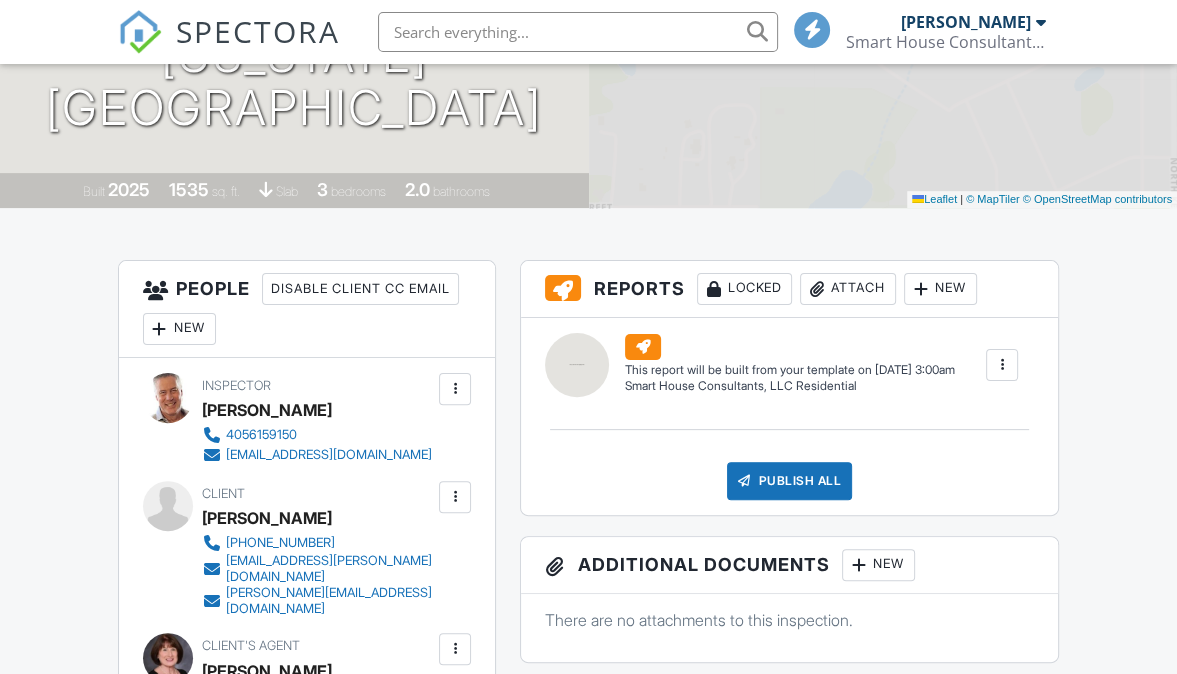 scroll, scrollTop: 527, scrollLeft: 0, axis: vertical 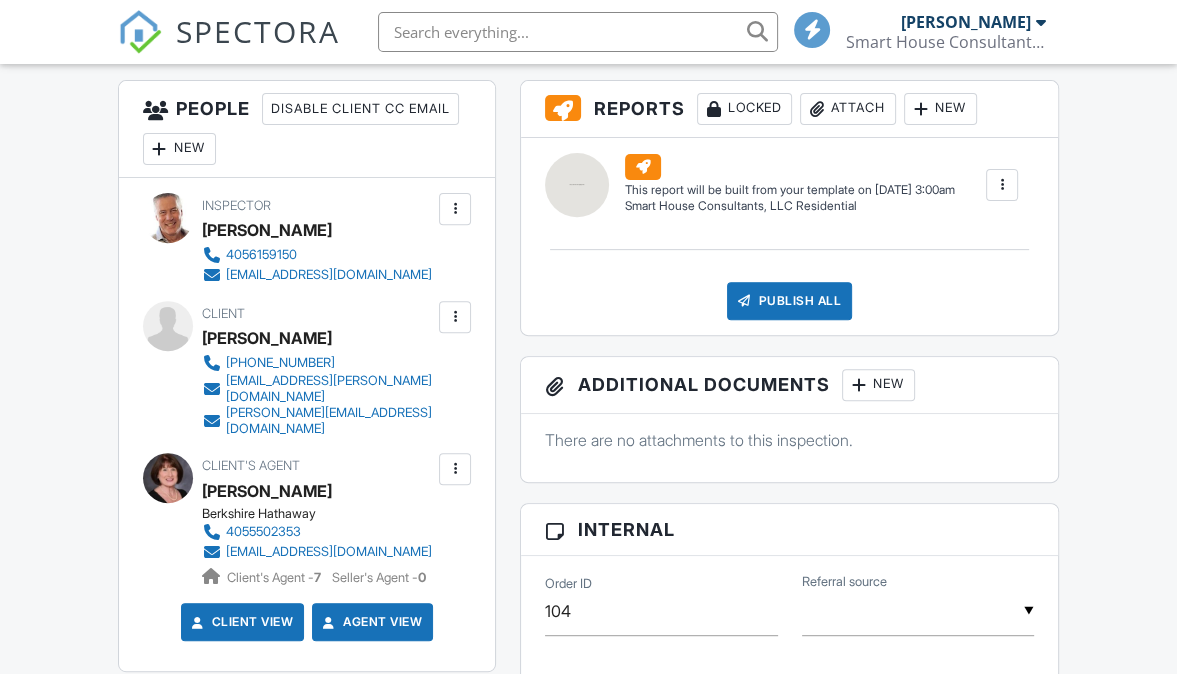 click on "More" at bounding box center [1012, -356] 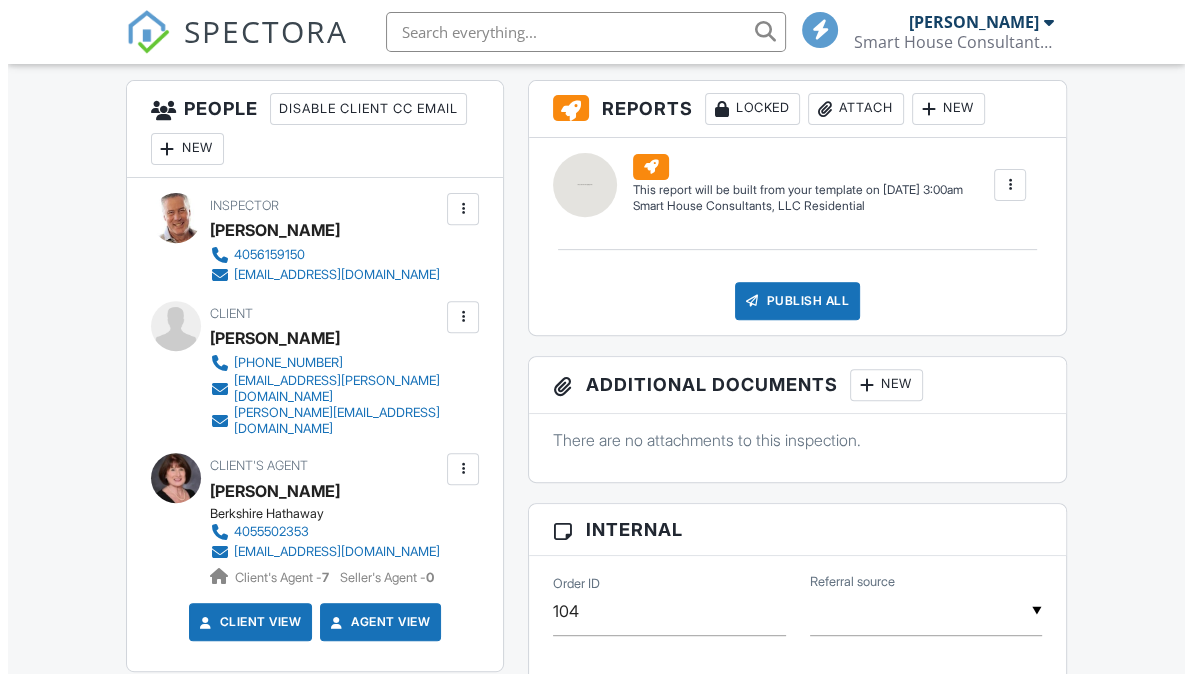 scroll, scrollTop: 0, scrollLeft: 0, axis: both 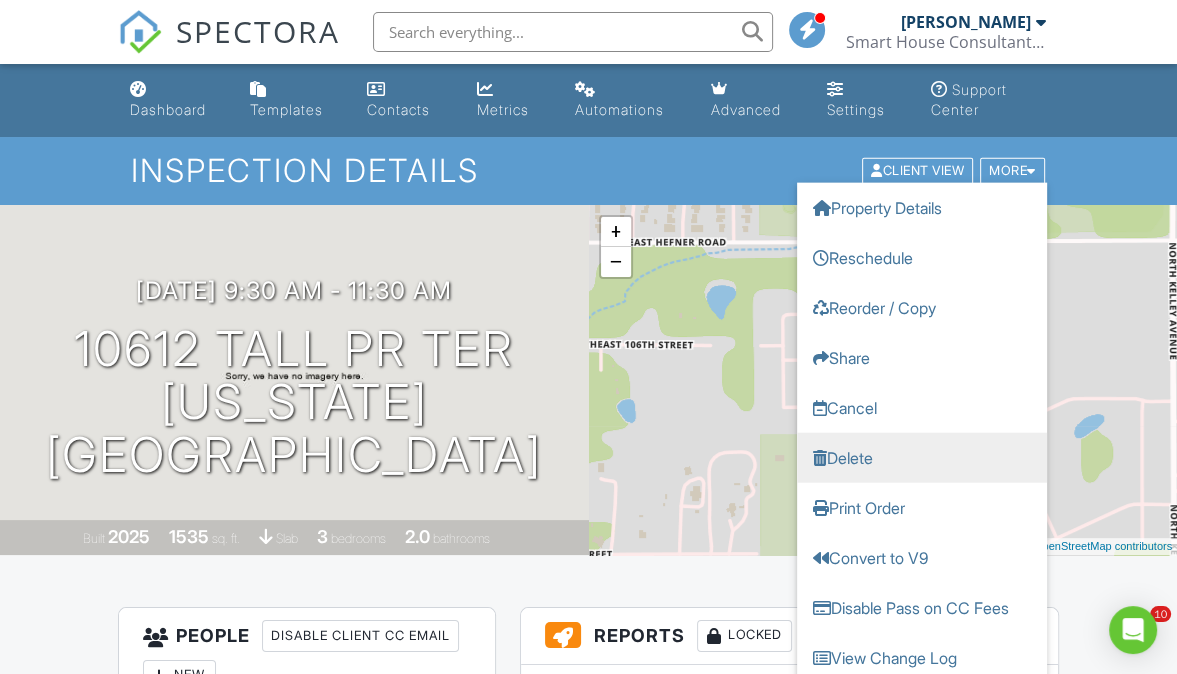 click on "Delete" at bounding box center [922, 458] 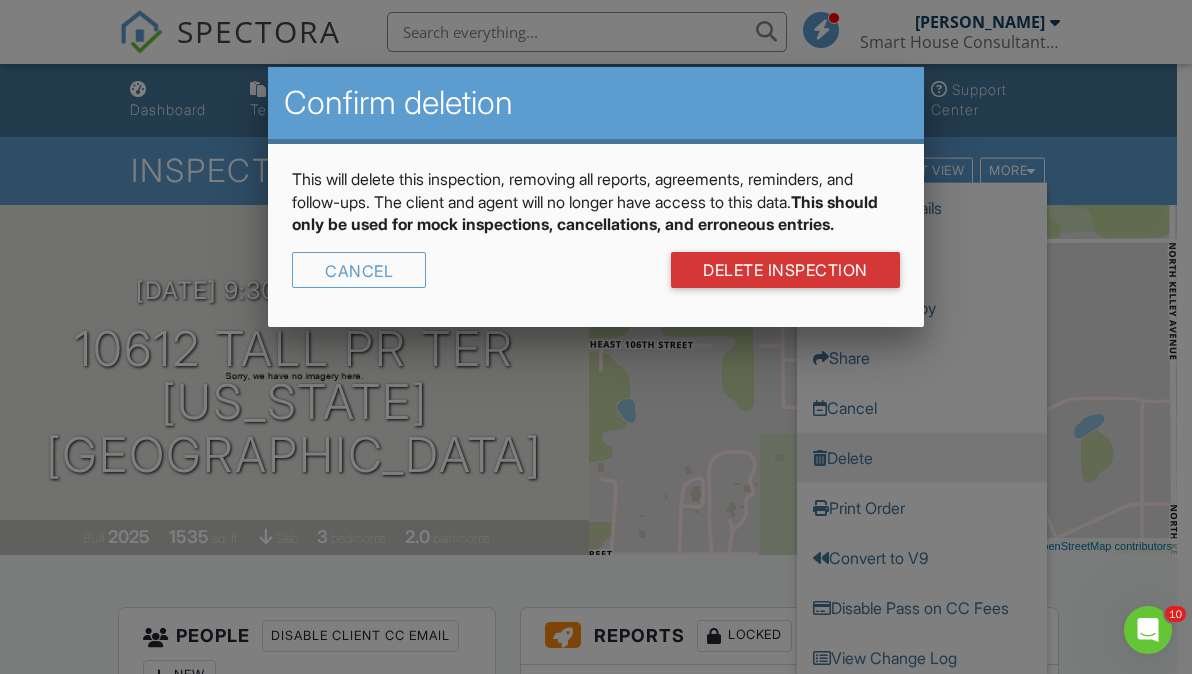 scroll, scrollTop: 0, scrollLeft: 0, axis: both 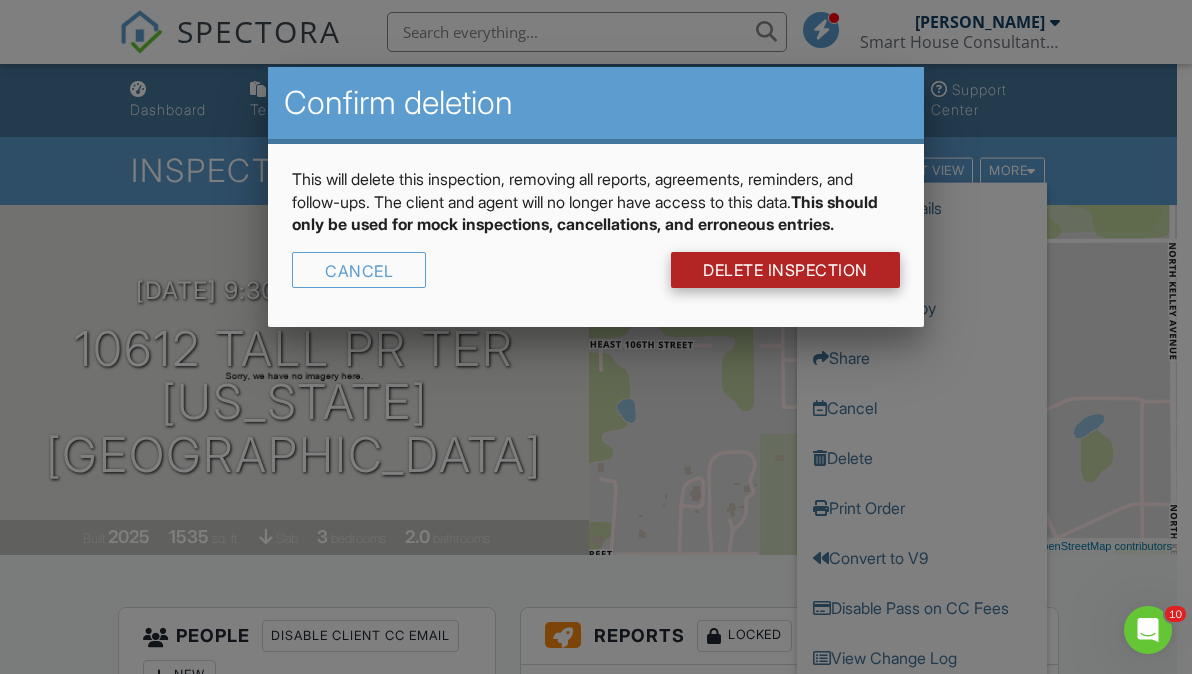 click on "DELETE Inspection" at bounding box center [785, 270] 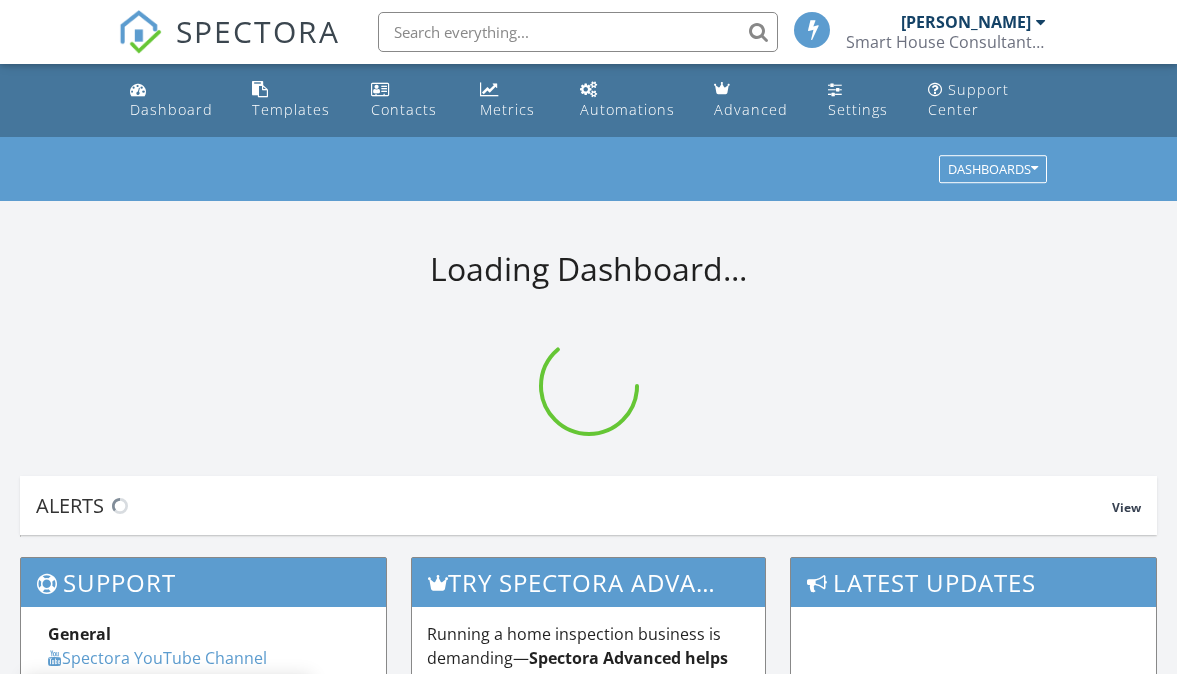 scroll, scrollTop: 0, scrollLeft: 0, axis: both 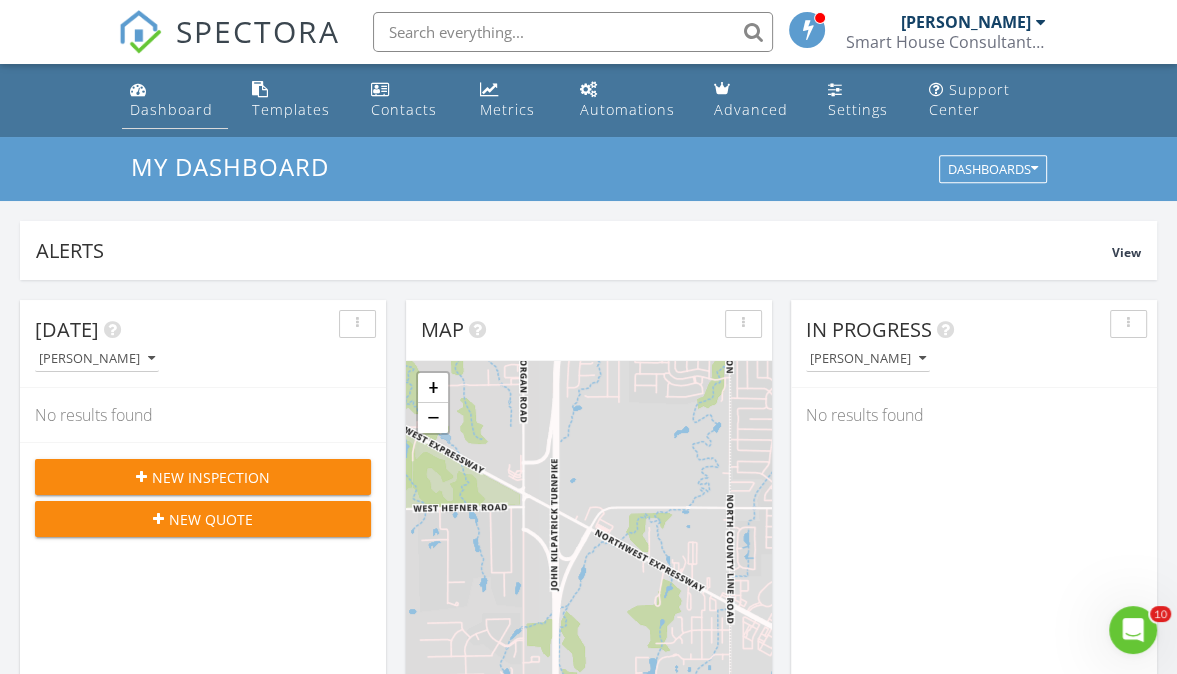 click on "Dashboard" at bounding box center (171, 109) 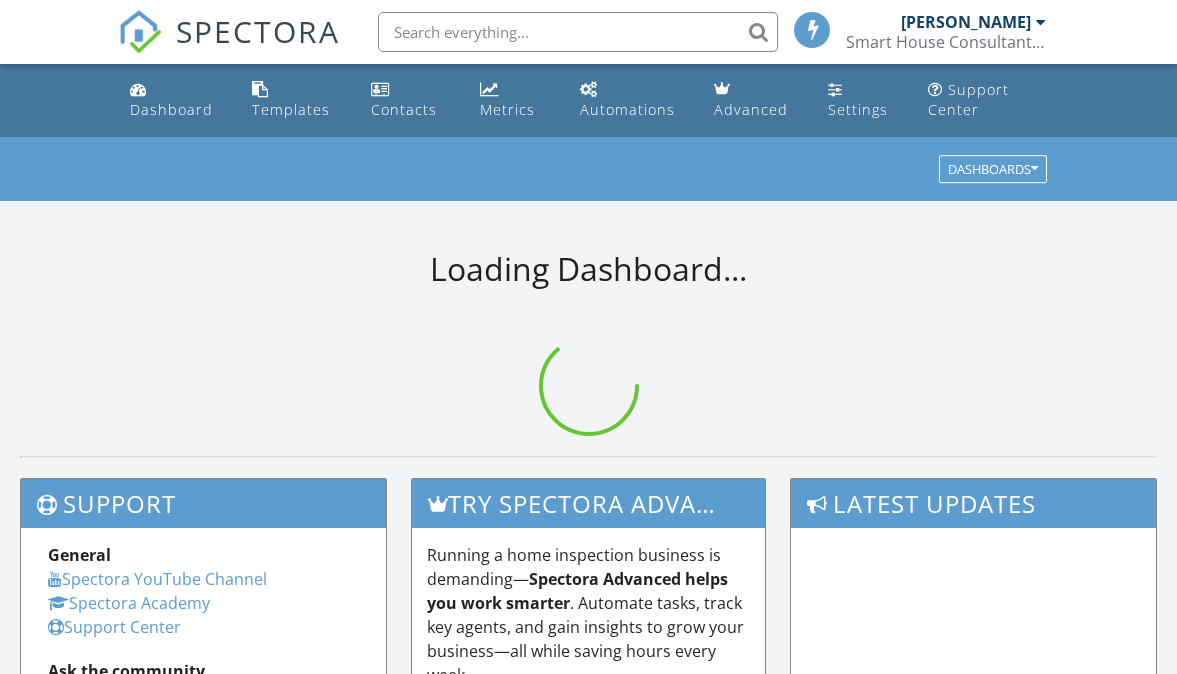 scroll, scrollTop: 0, scrollLeft: 0, axis: both 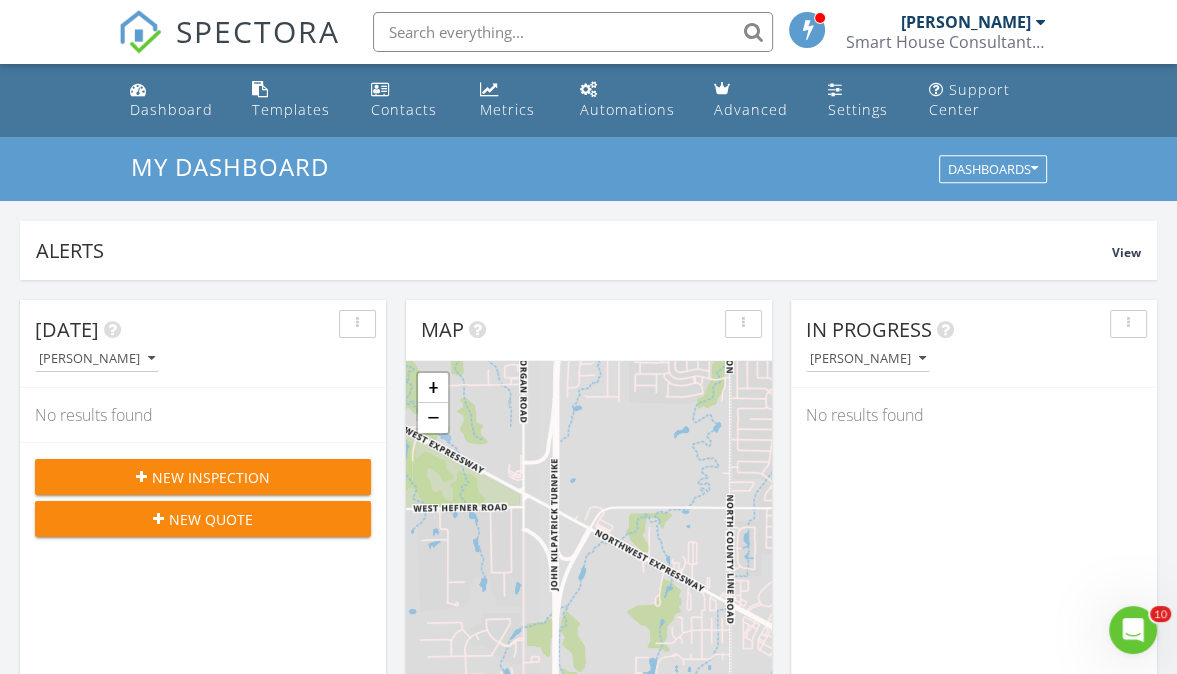 click on "[PERSON_NAME]" at bounding box center [966, 22] 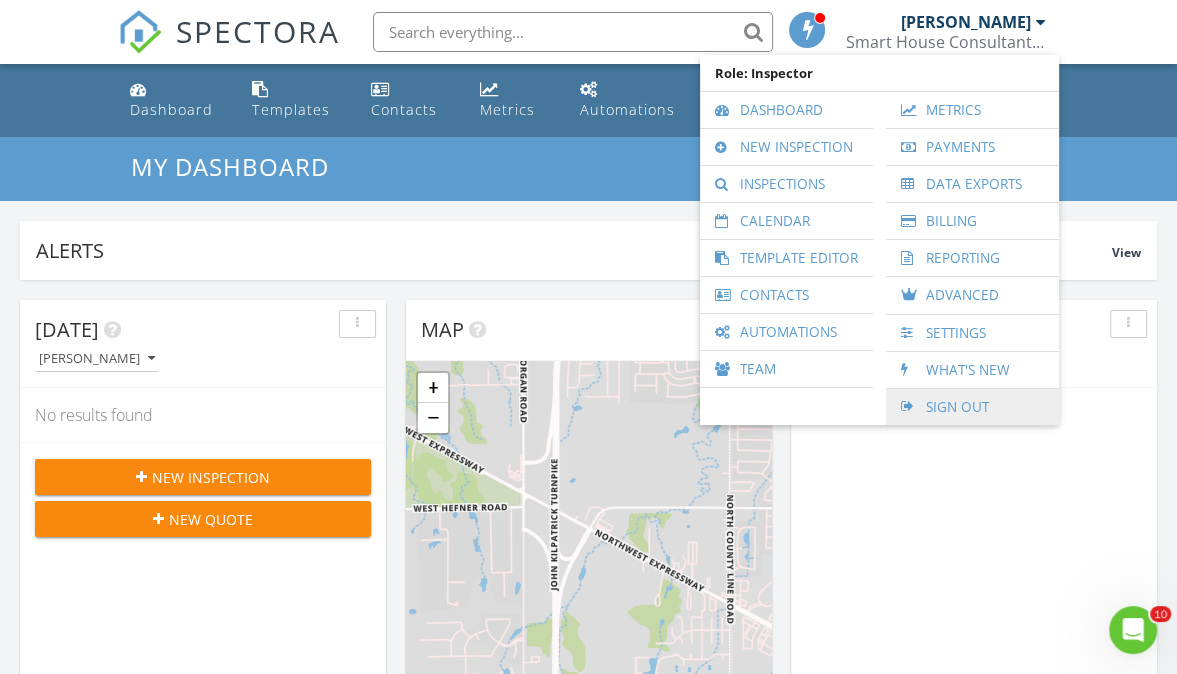 click on "Sign Out" at bounding box center (972, 407) 